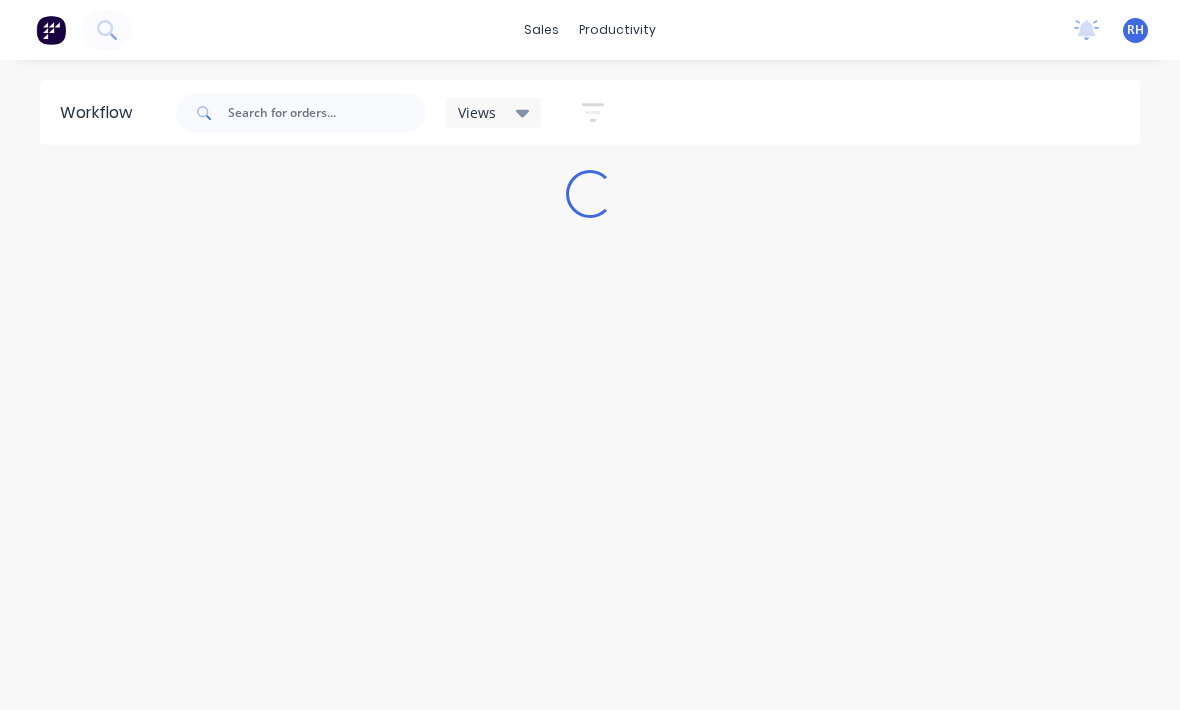 scroll, scrollTop: 0, scrollLeft: 0, axis: both 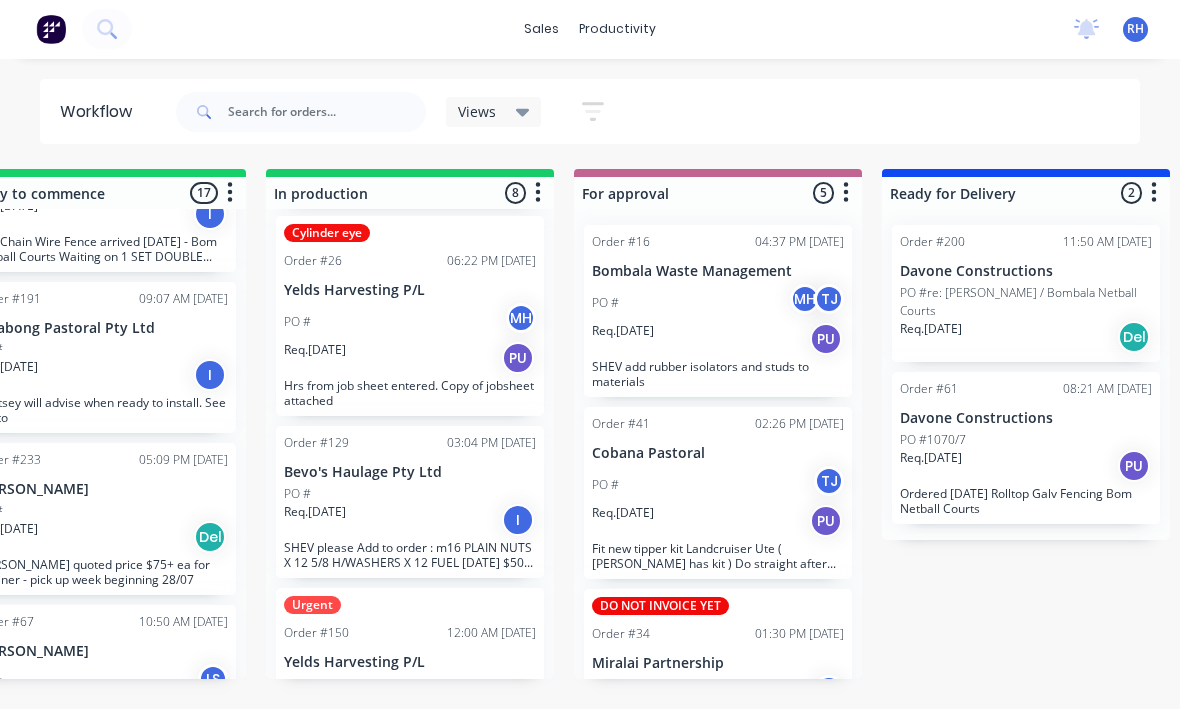 click on "SHEV please Add to order :
m16 PLAIN NUTS X 12
5/8 H/WASHERS X 12
FUEL [DATE] $50 and rods /gas $35 and steel $20" at bounding box center [410, 556] 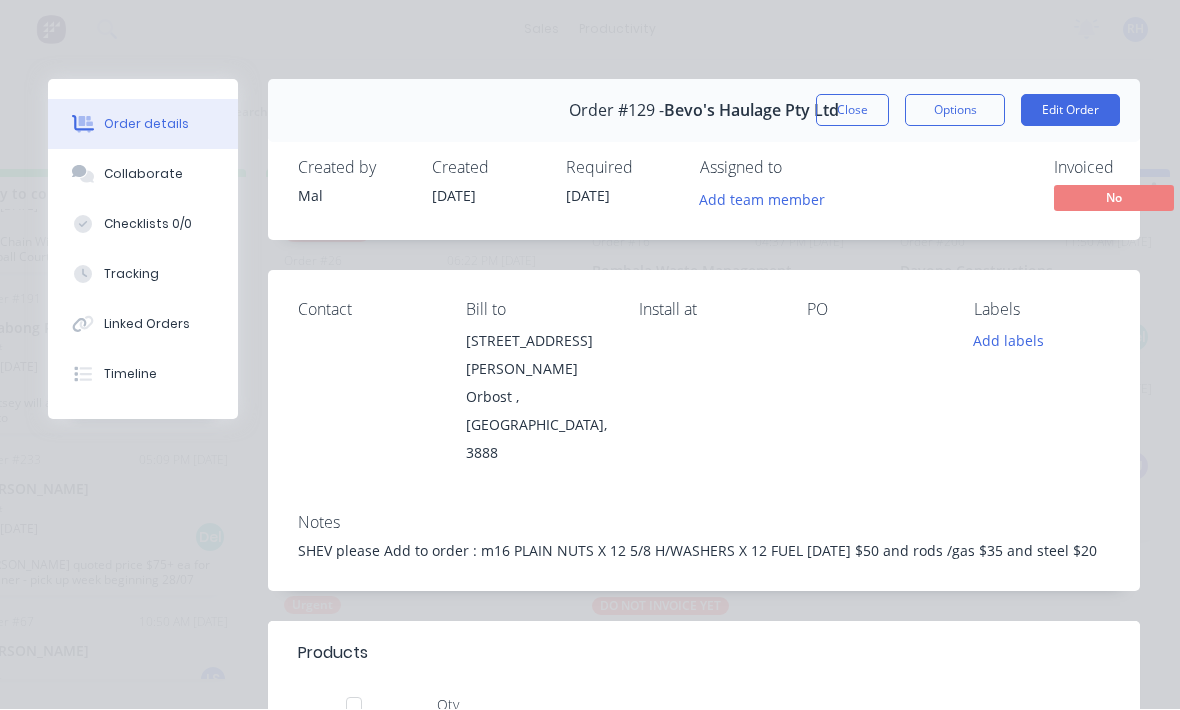 scroll, scrollTop: 0, scrollLeft: 0, axis: both 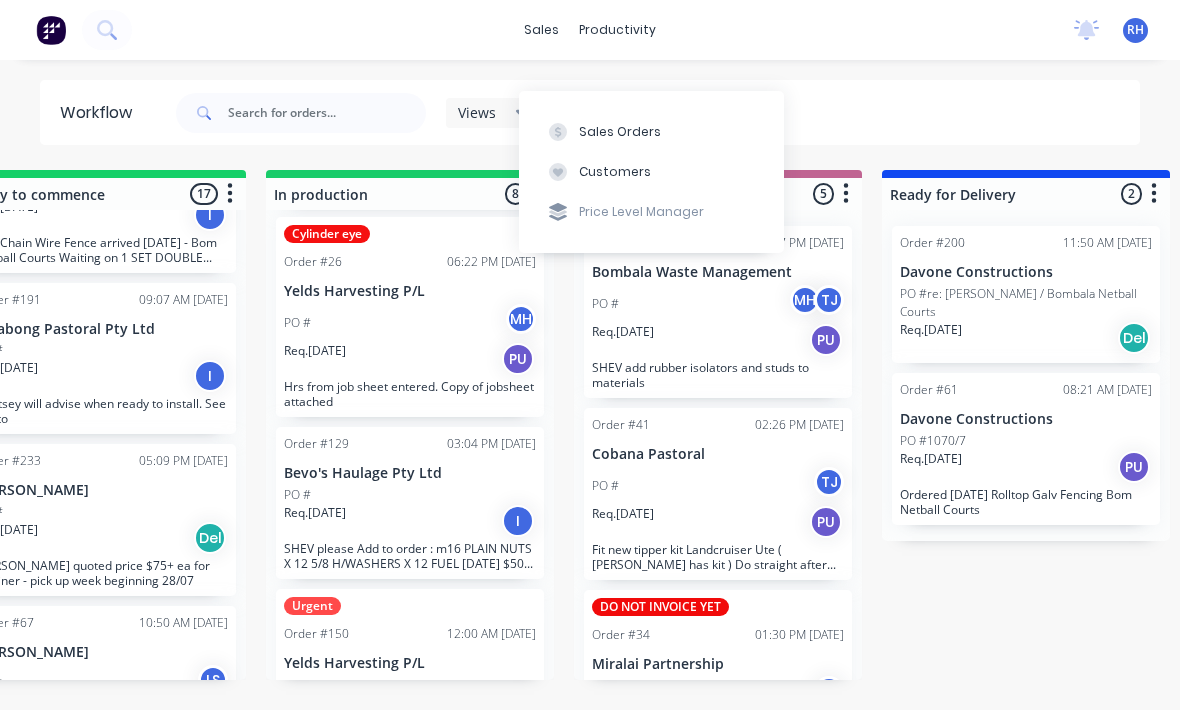 click on "Sales Orders" at bounding box center [651, 131] 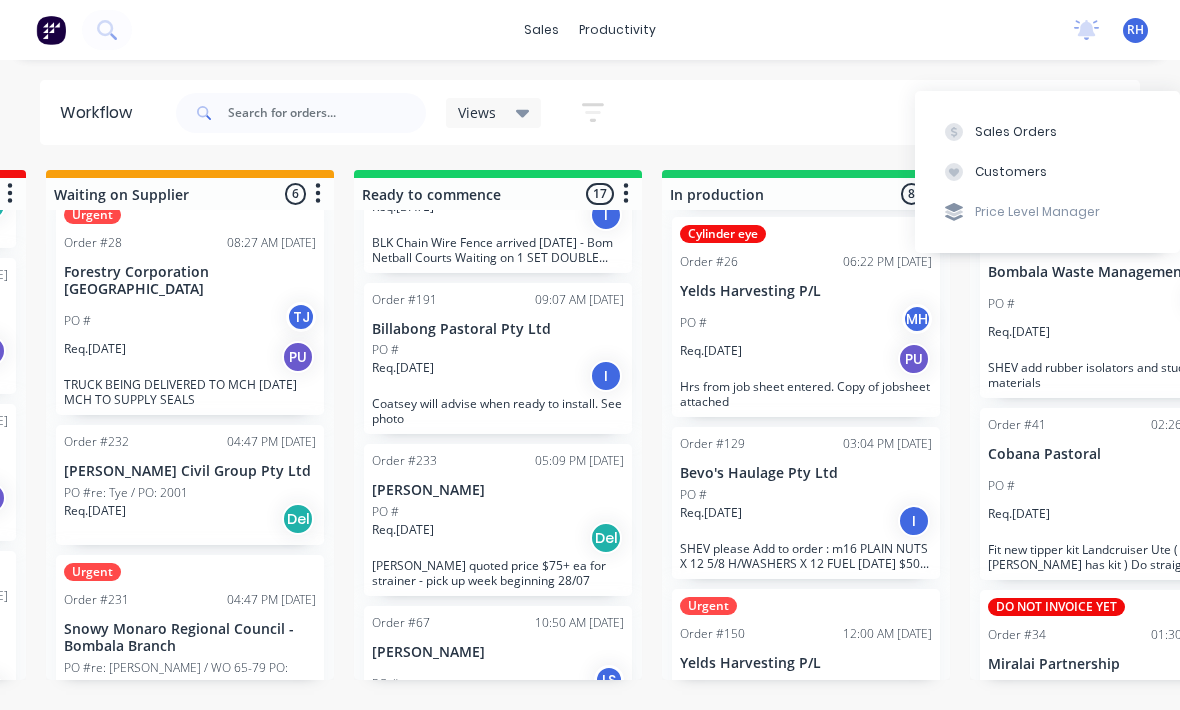 scroll, scrollTop: 36, scrollLeft: 0, axis: vertical 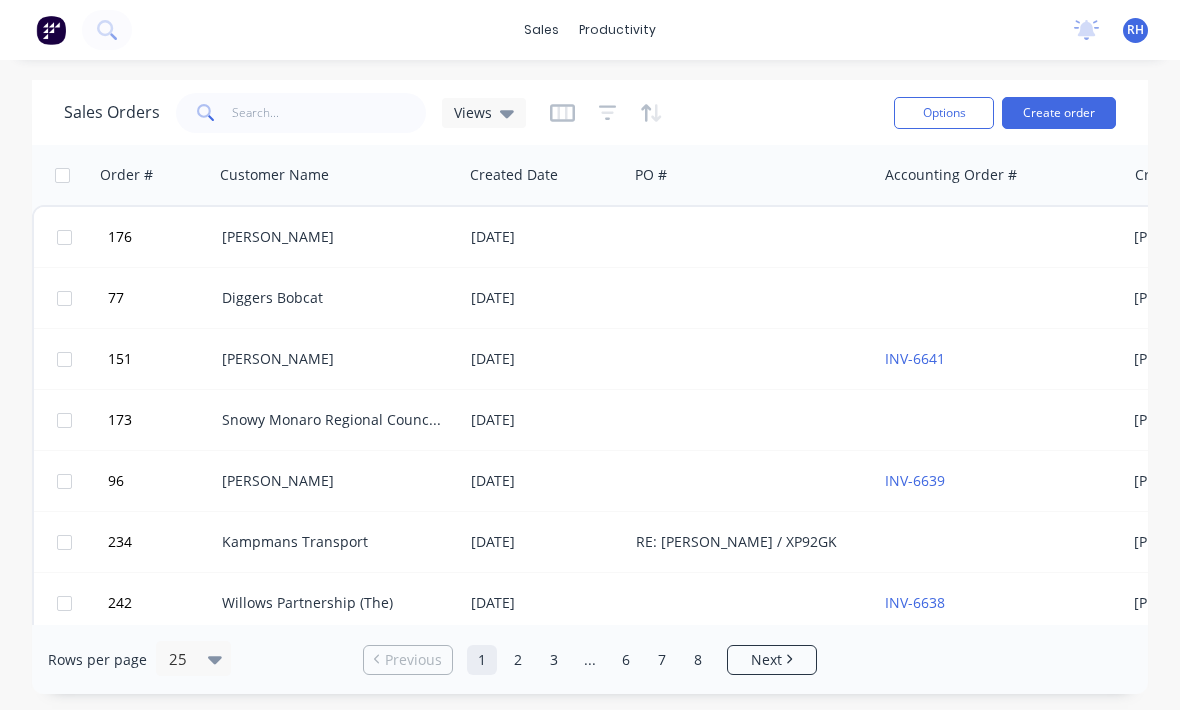 click on "Create order" at bounding box center [1059, 113] 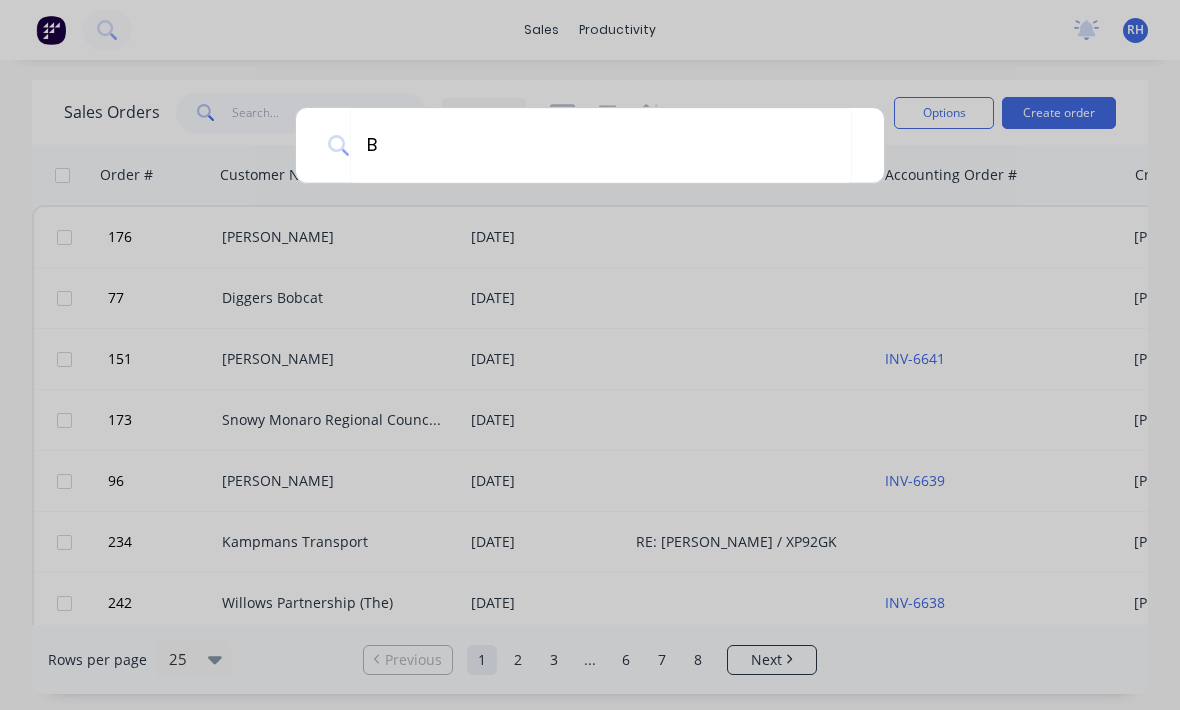 type on "Bj" 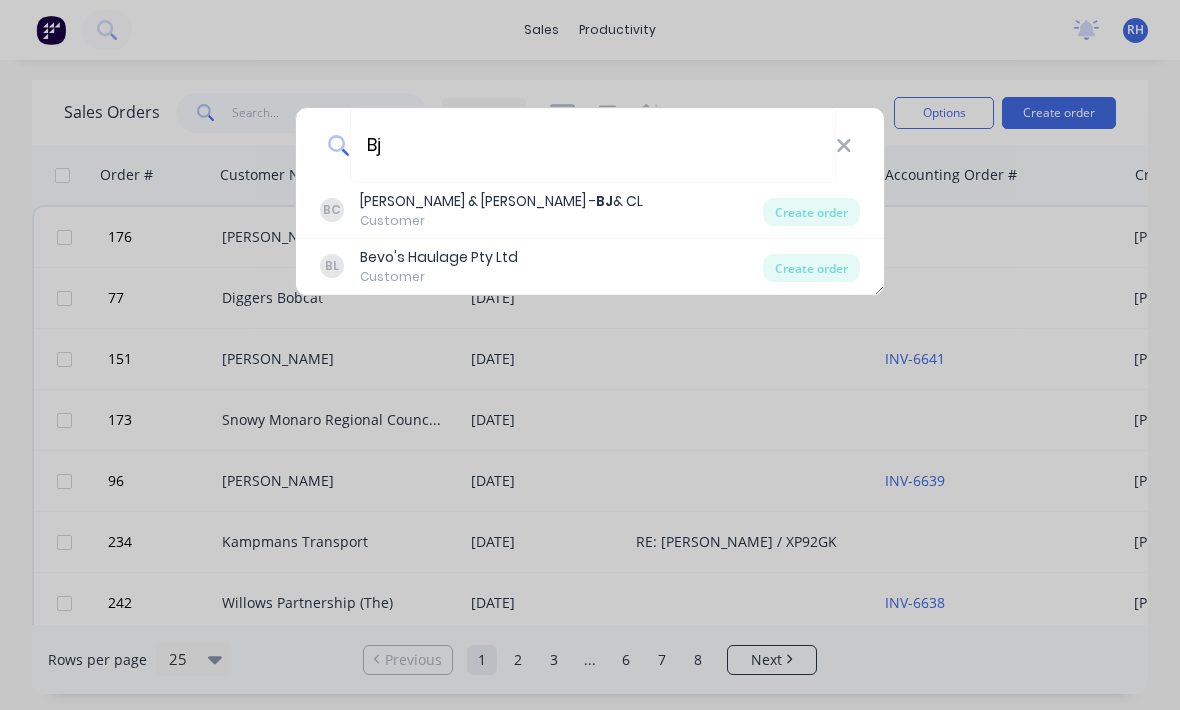 click on "BL Bevo's Haulage Pty Ltd Customer" at bounding box center [541, 266] 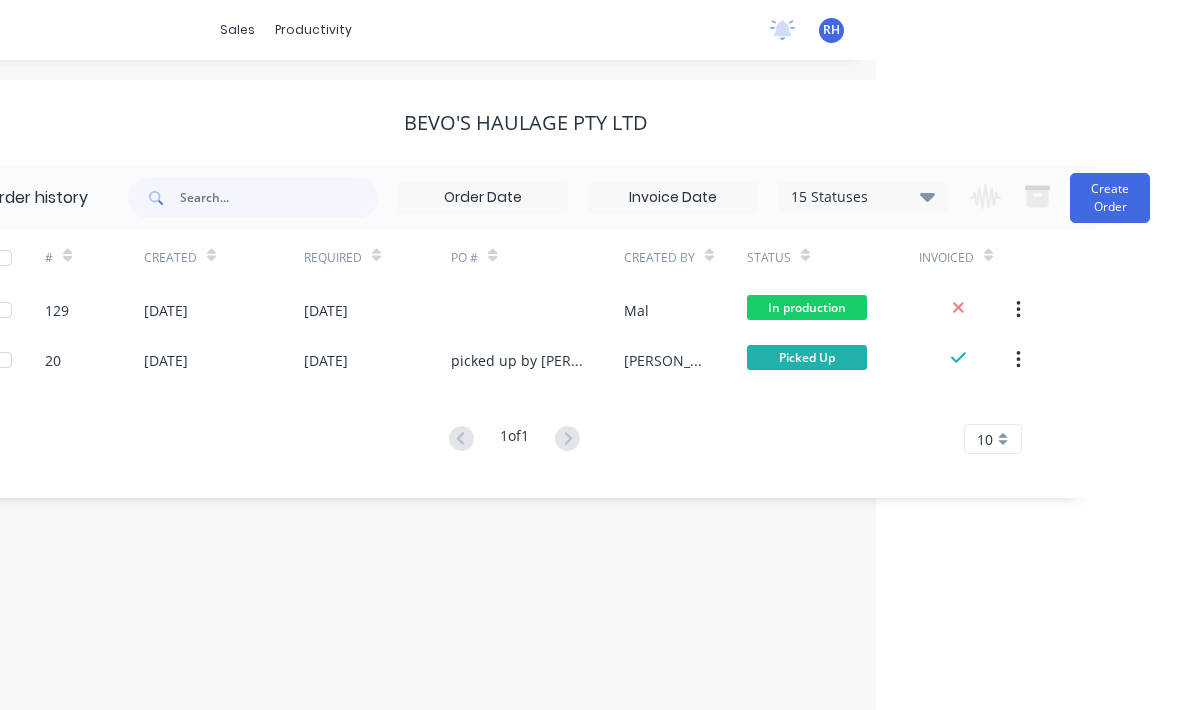 scroll, scrollTop: 27, scrollLeft: 304, axis: both 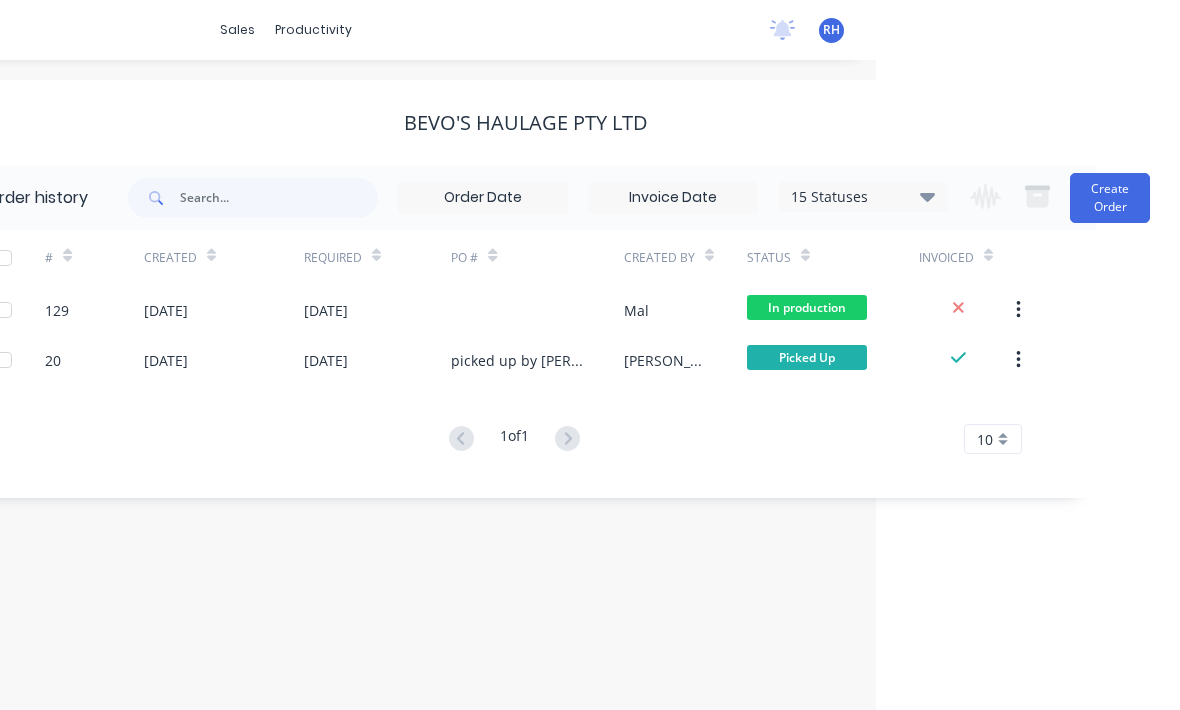 click on "Create Order" at bounding box center (1110, 198) 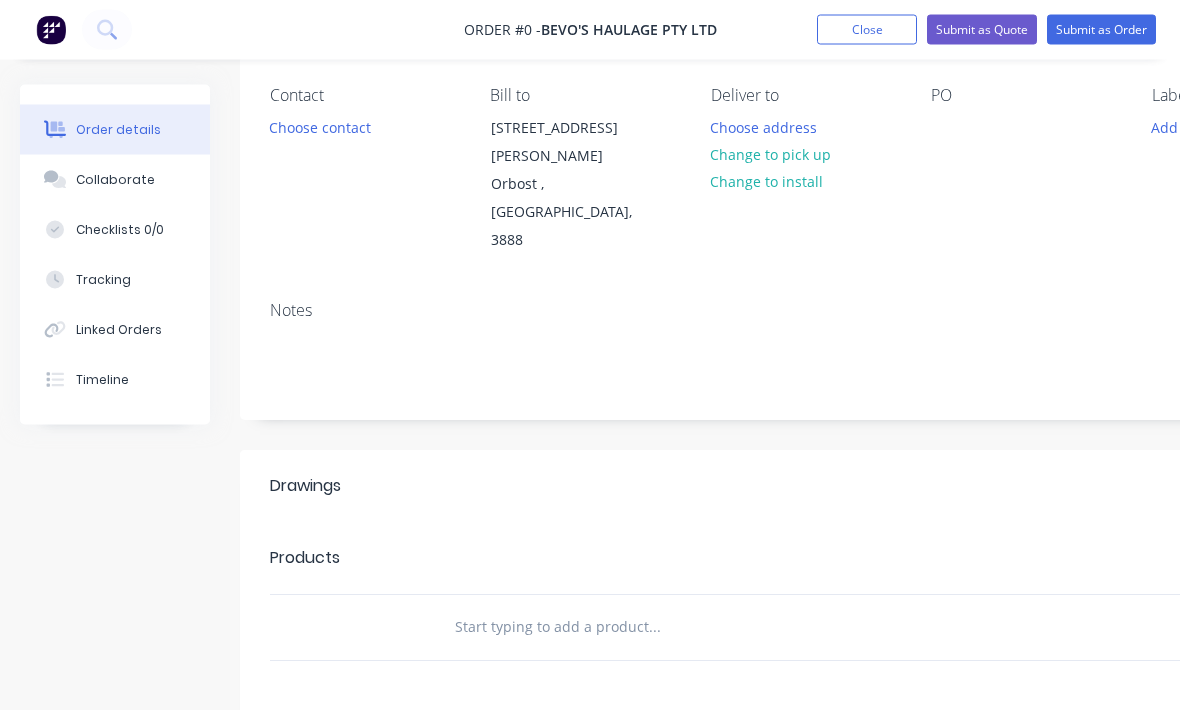 scroll, scrollTop: 163, scrollLeft: 0, axis: vertical 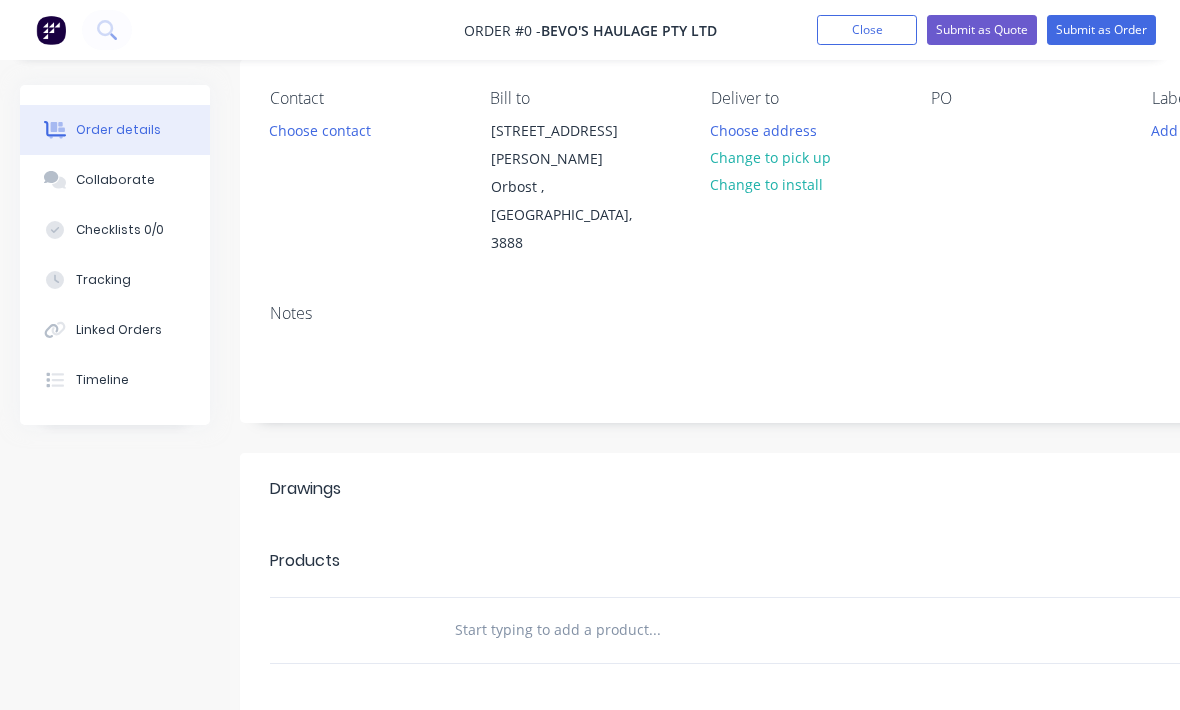 click at bounding box center (654, 630) 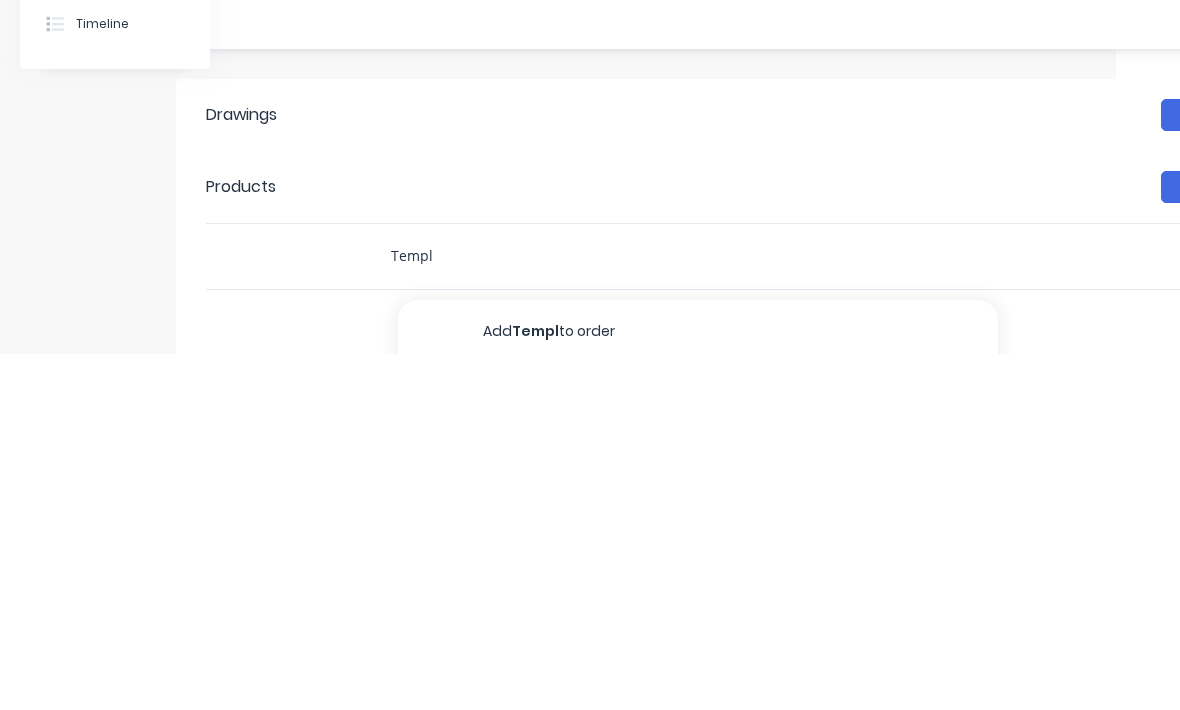 type on "Templ" 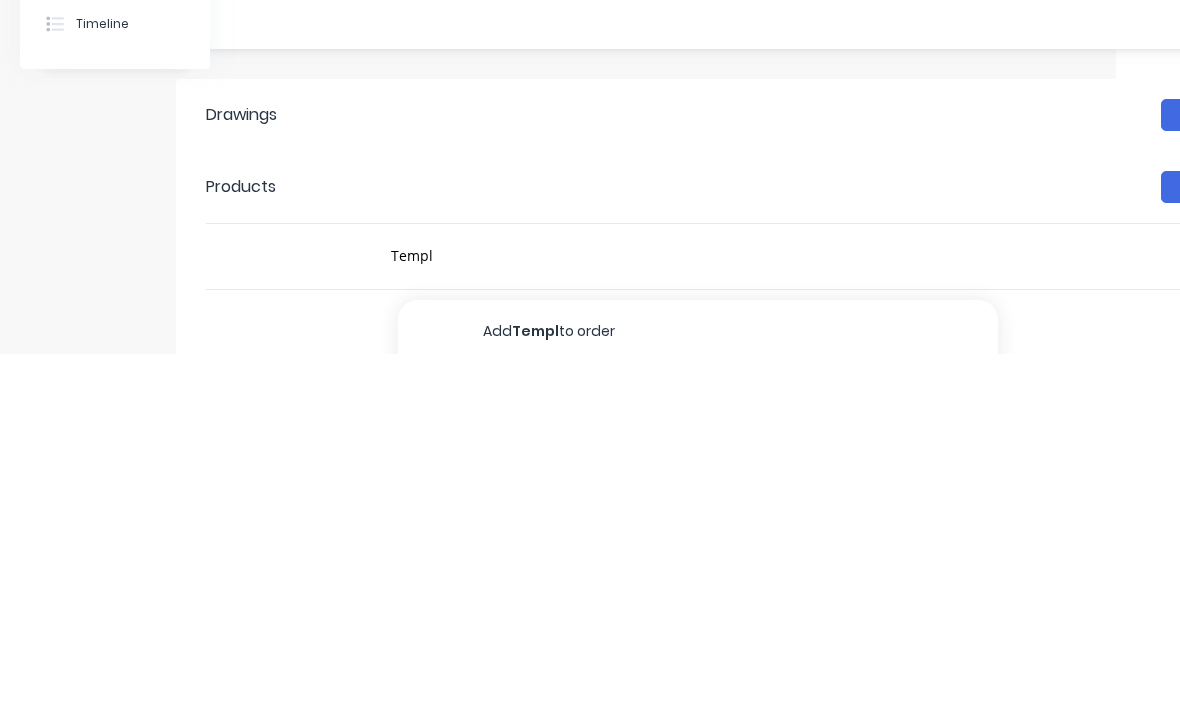 click on "Templ ate kit Product Kit" at bounding box center [698, 762] 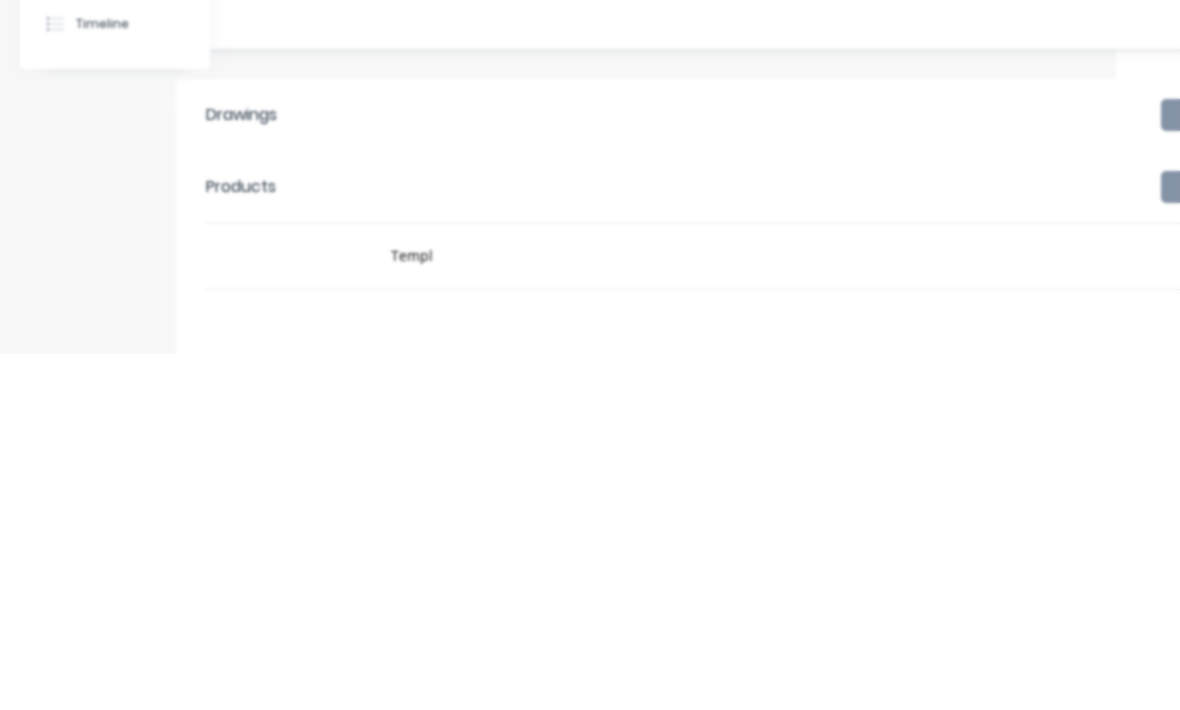 type 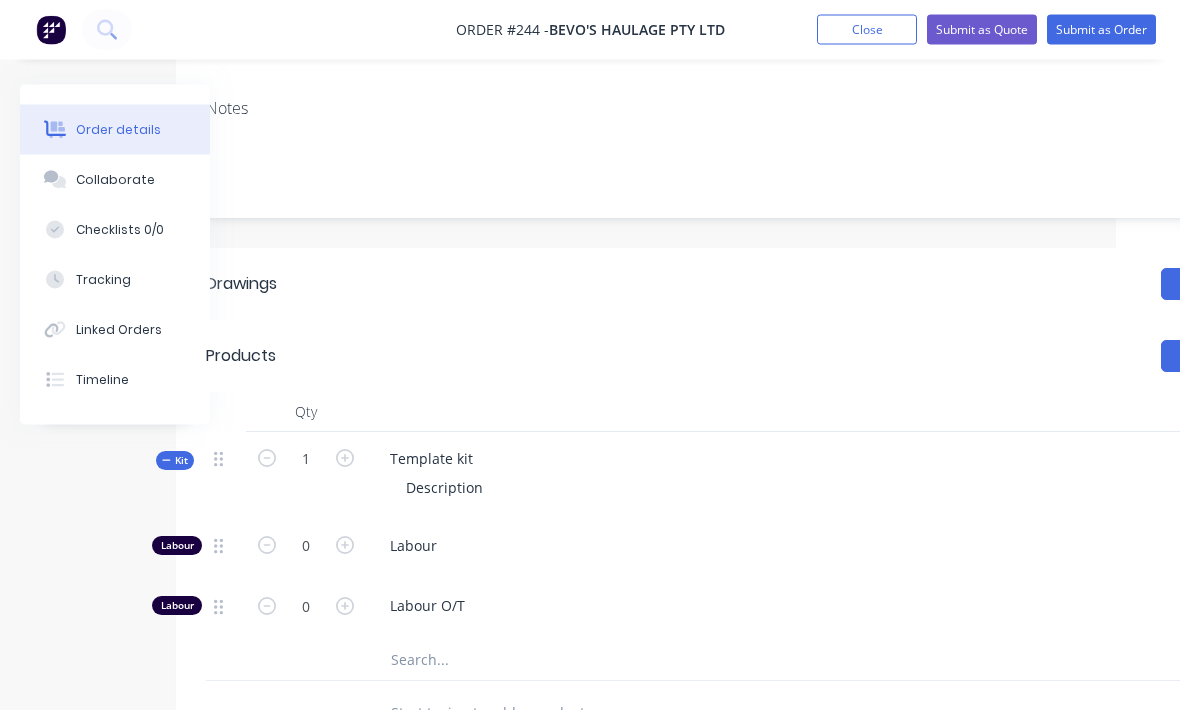 scroll, scrollTop: 364, scrollLeft: 64, axis: both 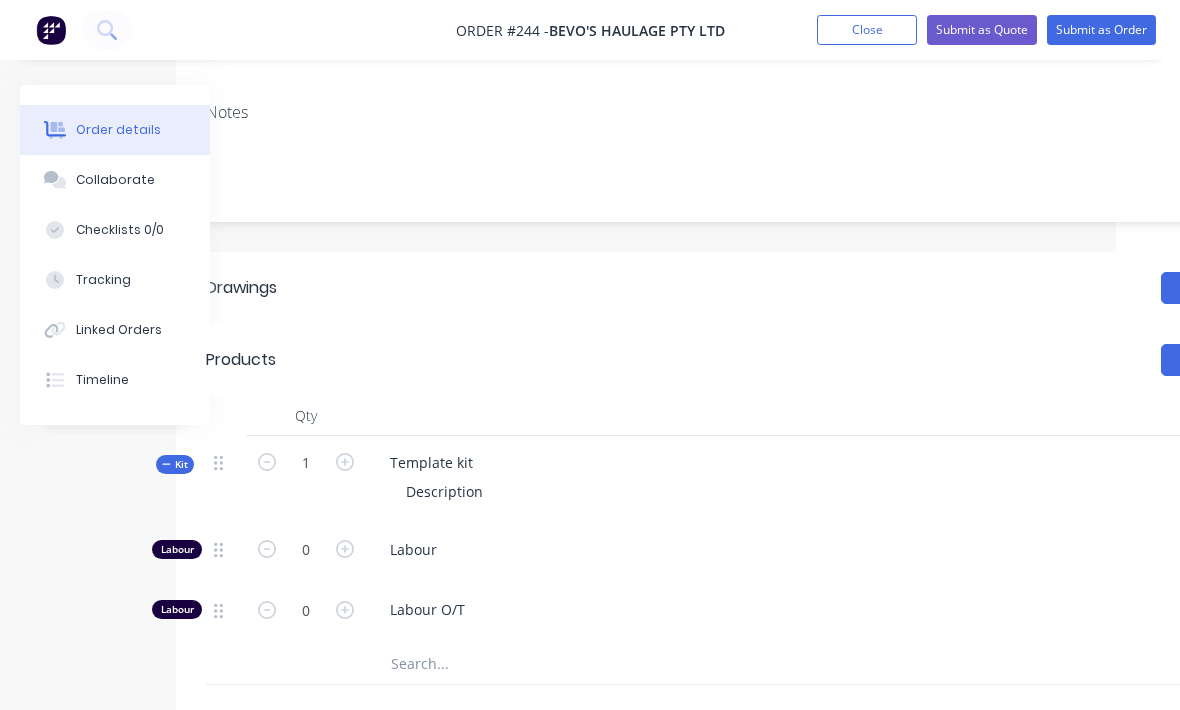 click on "Tracking" at bounding box center [103, 280] 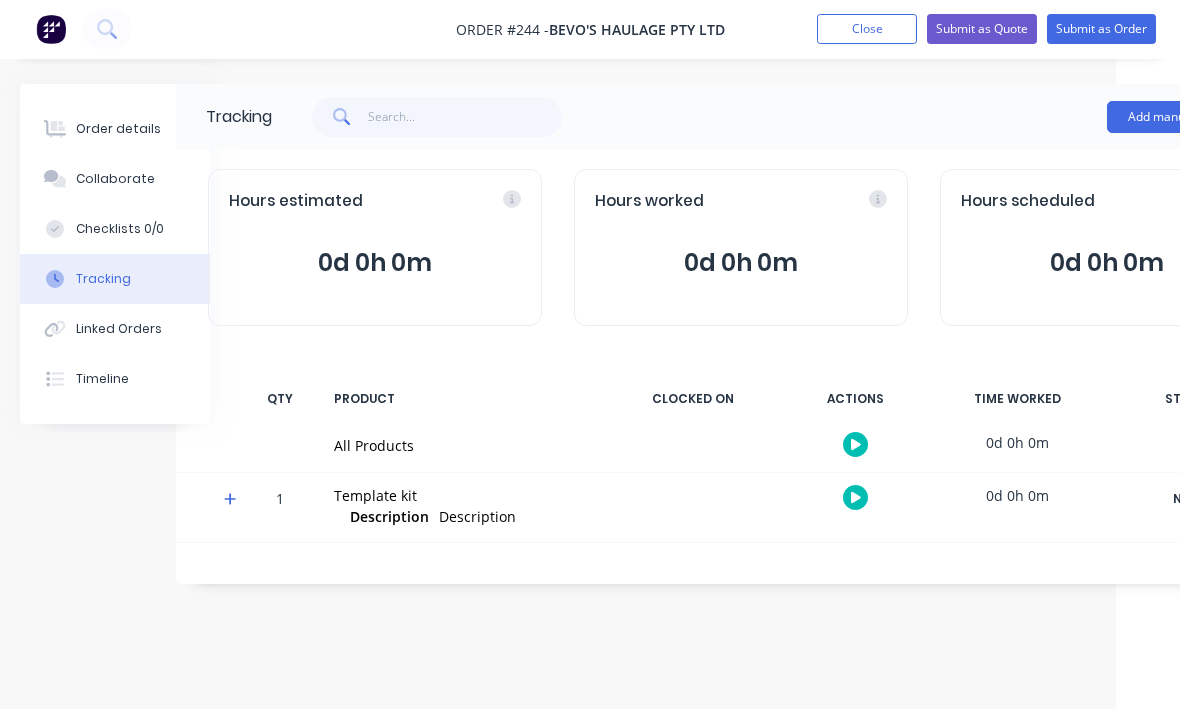 click on "Add manual time entry" at bounding box center (1191, 118) 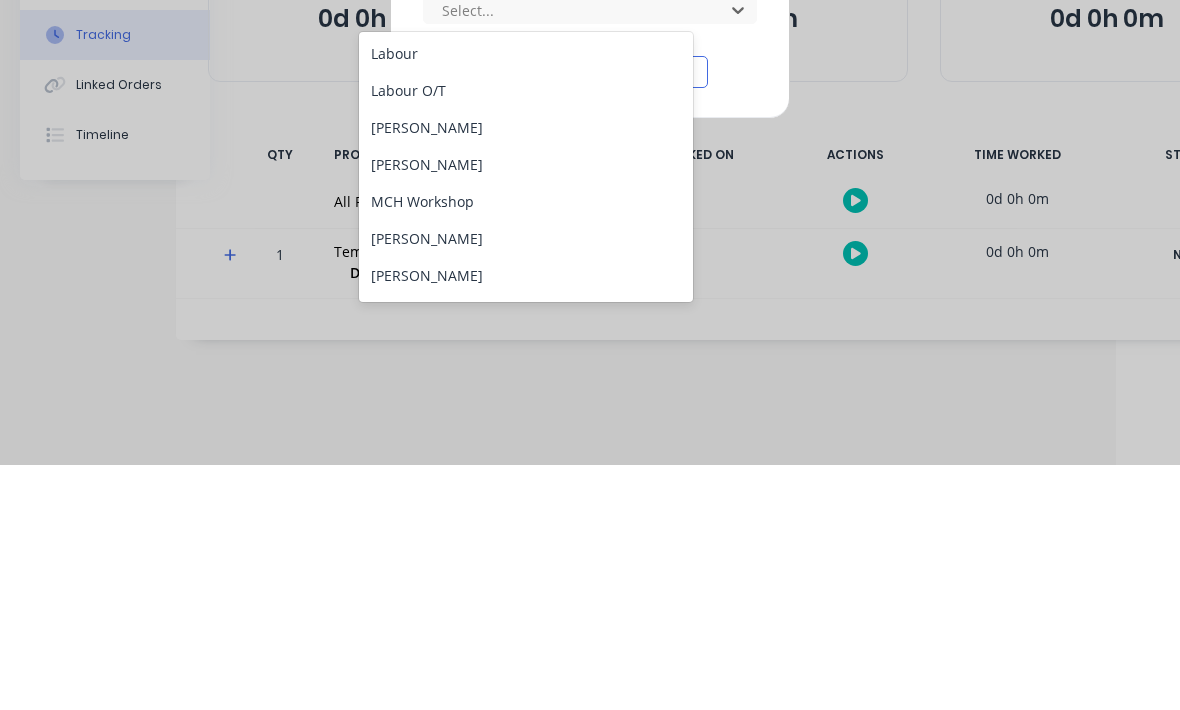 scroll, scrollTop: 98, scrollLeft: 0, axis: vertical 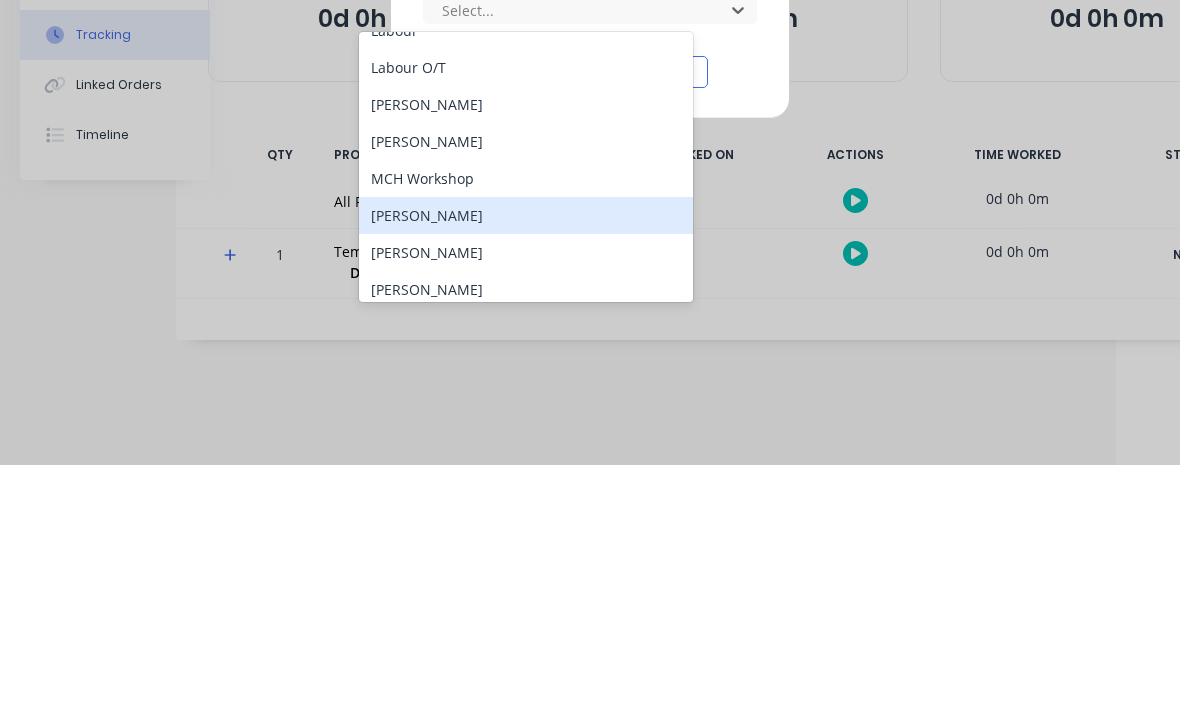 click on "[PERSON_NAME]" at bounding box center [526, 460] 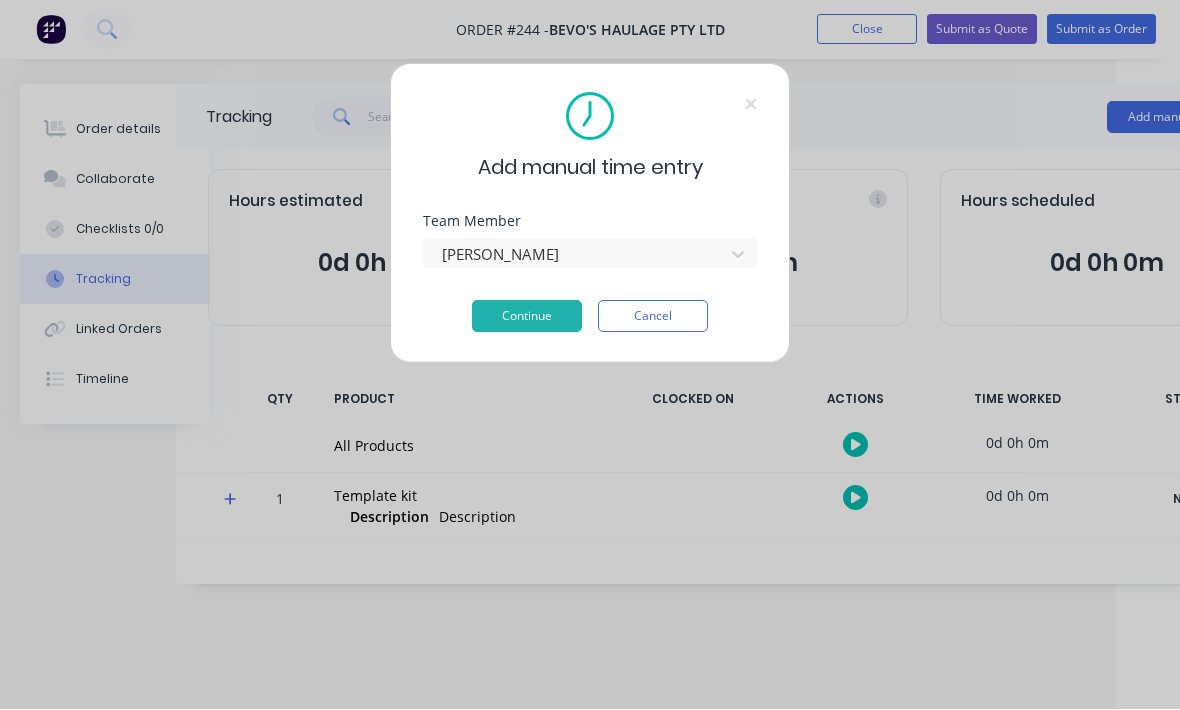 click on "Continue" at bounding box center [527, 317] 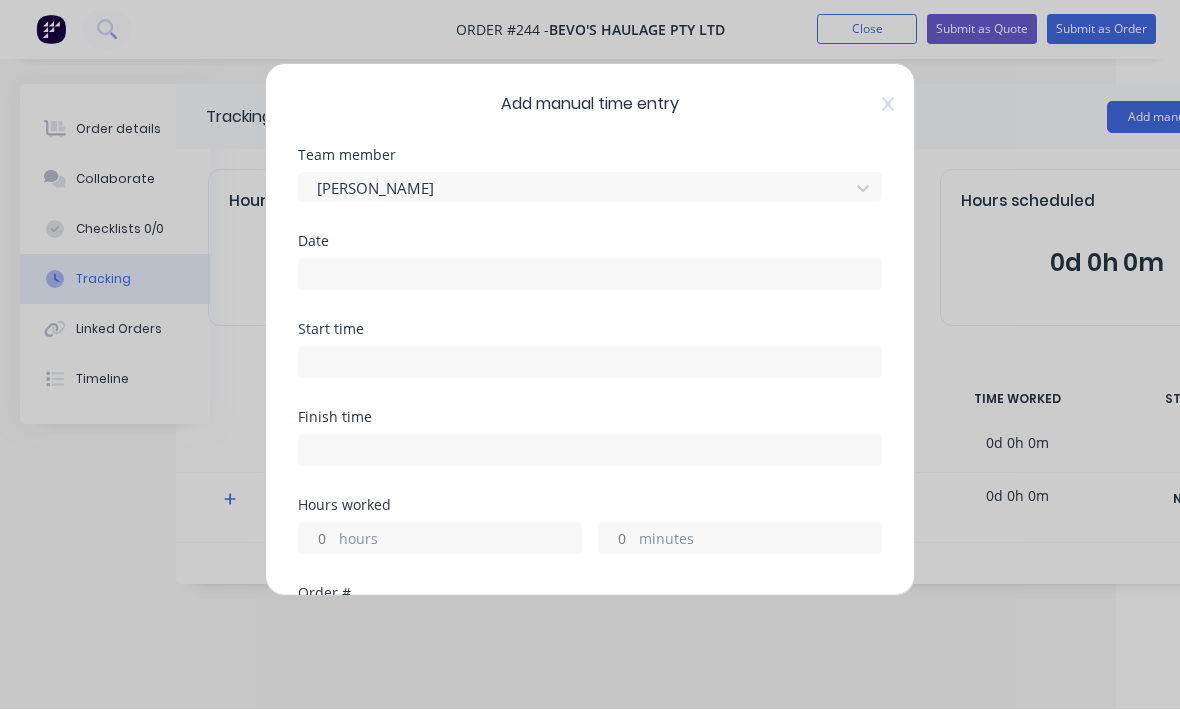 click at bounding box center [590, 275] 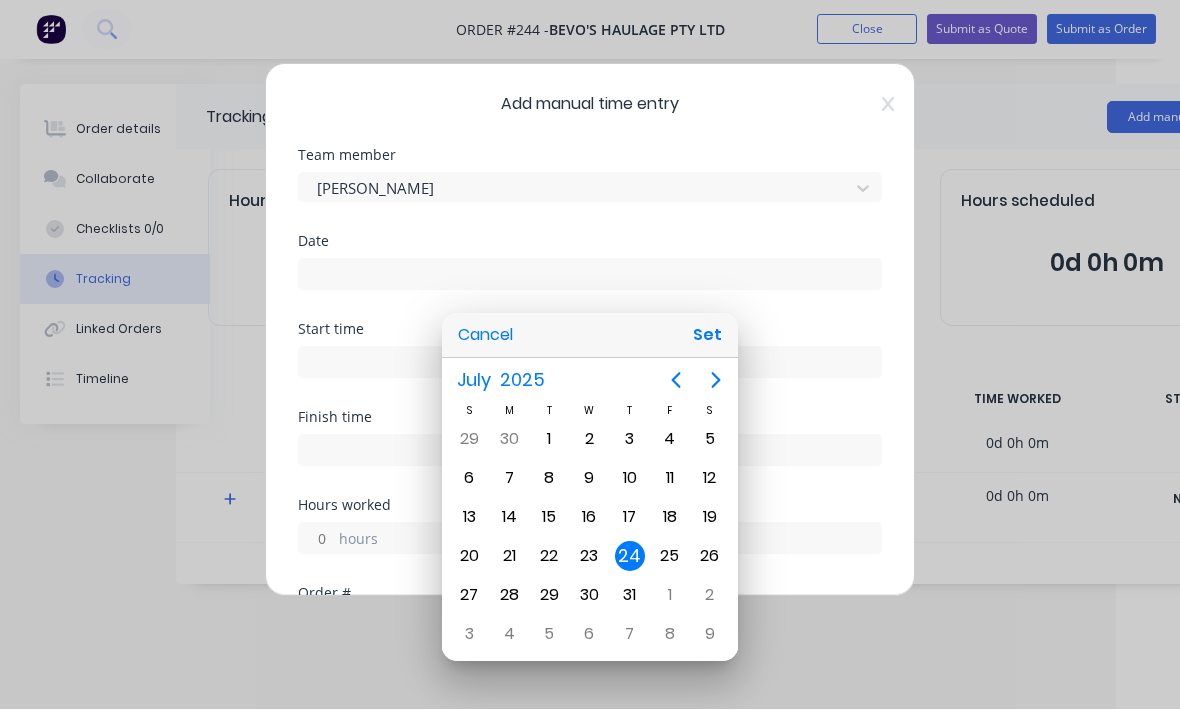 click on "Set" at bounding box center [707, 336] 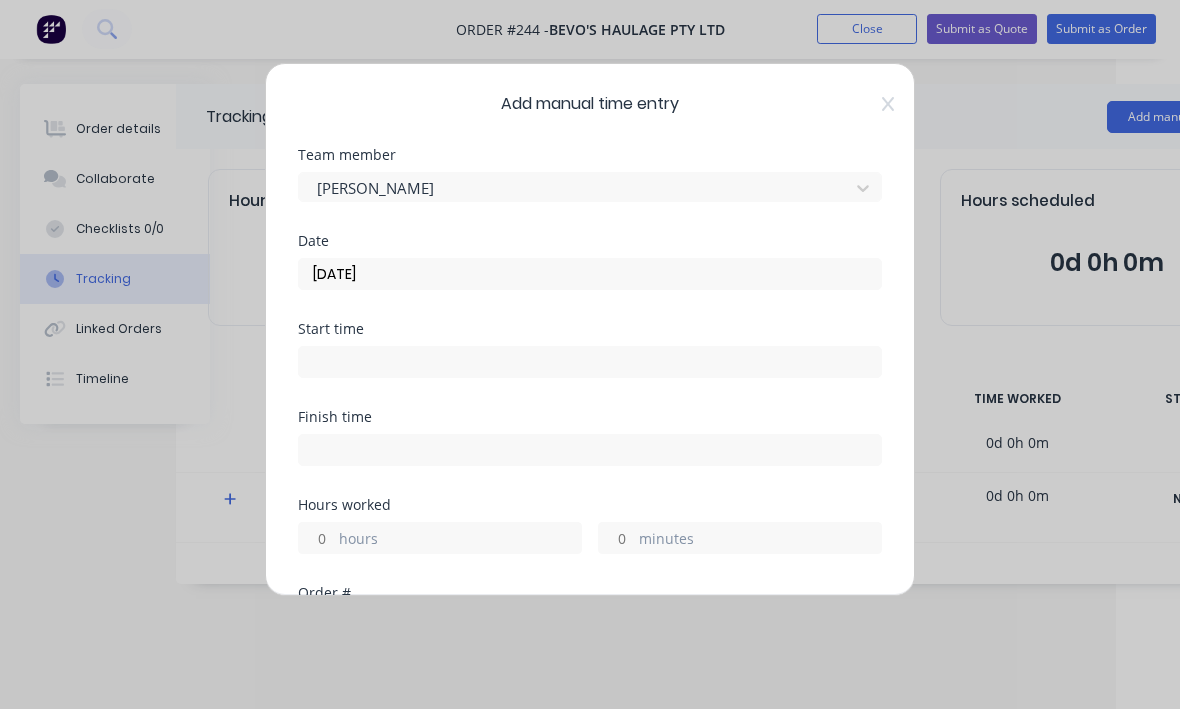click at bounding box center (590, 363) 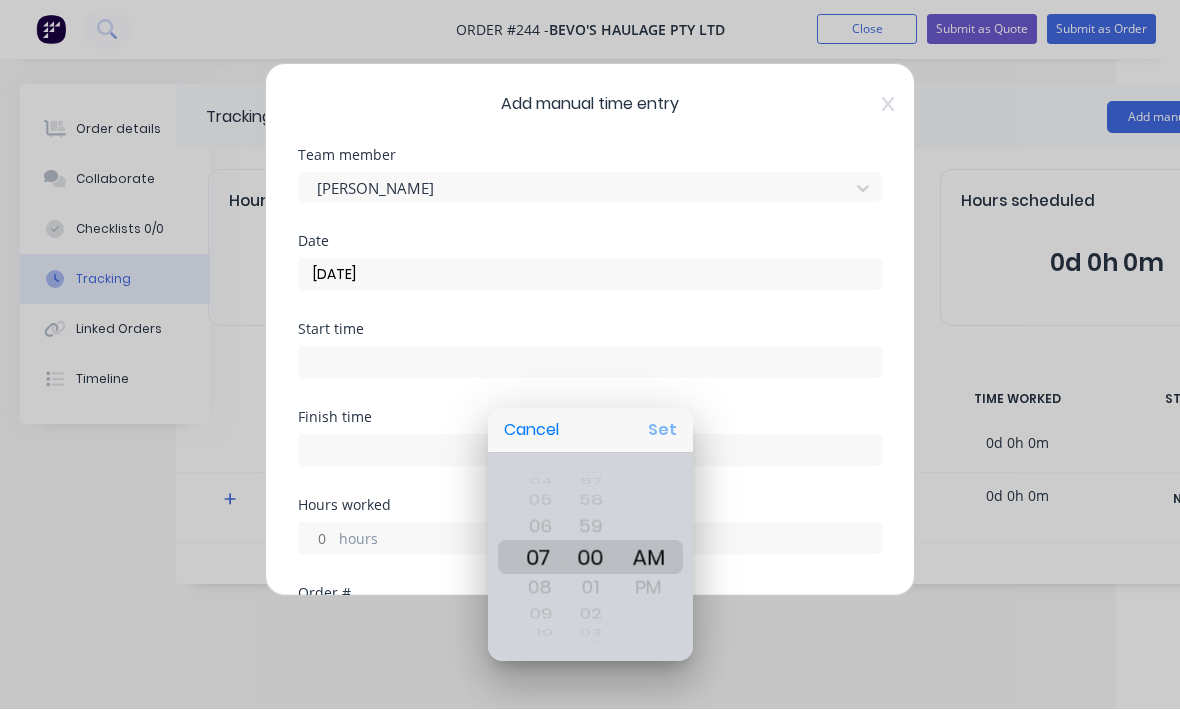 click on "Set" at bounding box center (662, 431) 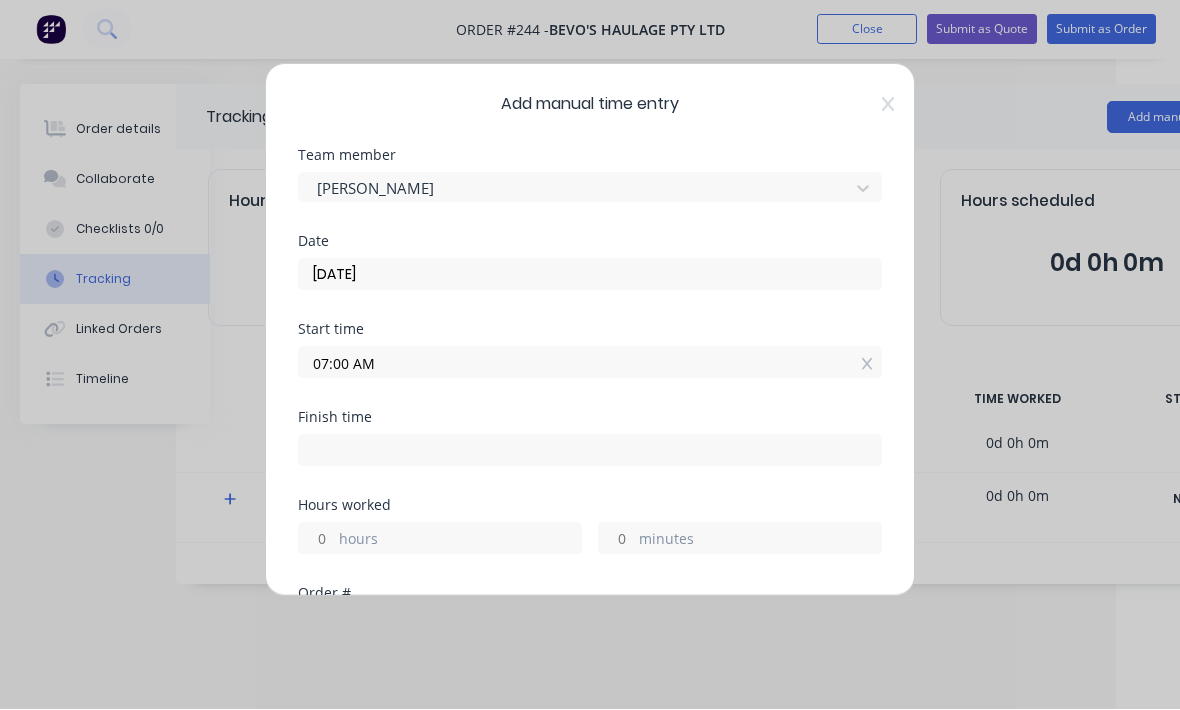 click at bounding box center (590, 451) 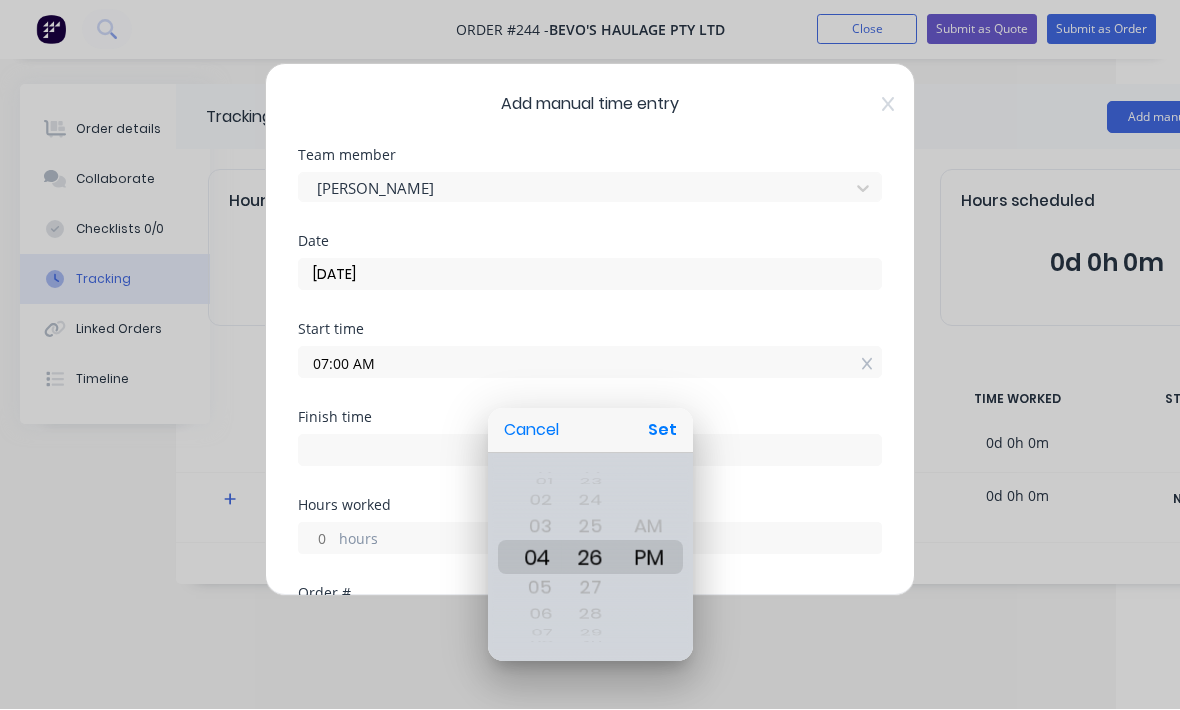 click on "Cancel" at bounding box center [531, 431] 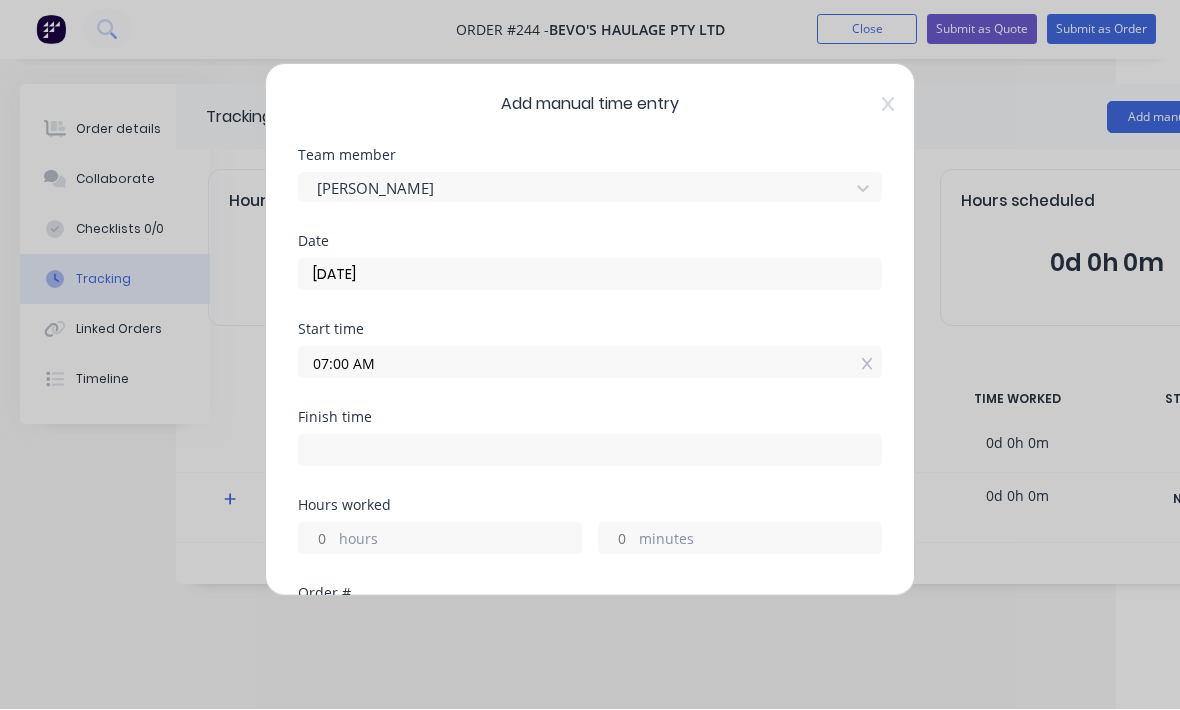 click on "hours" at bounding box center [460, 541] 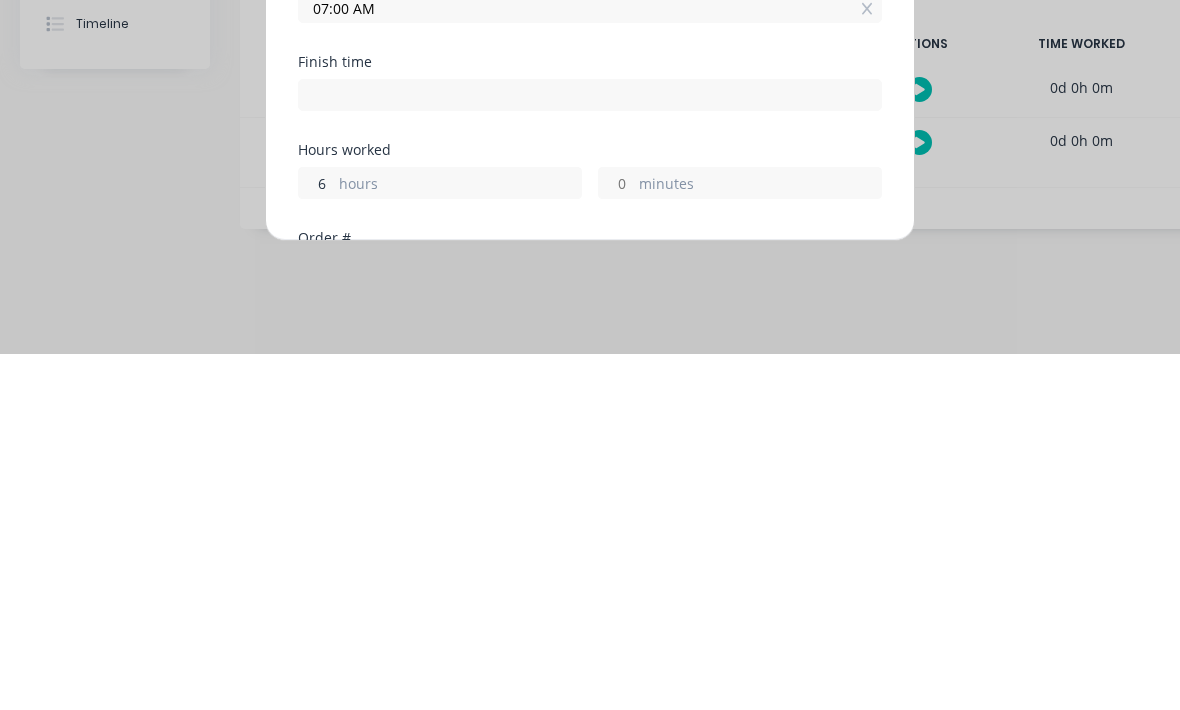 type on "6" 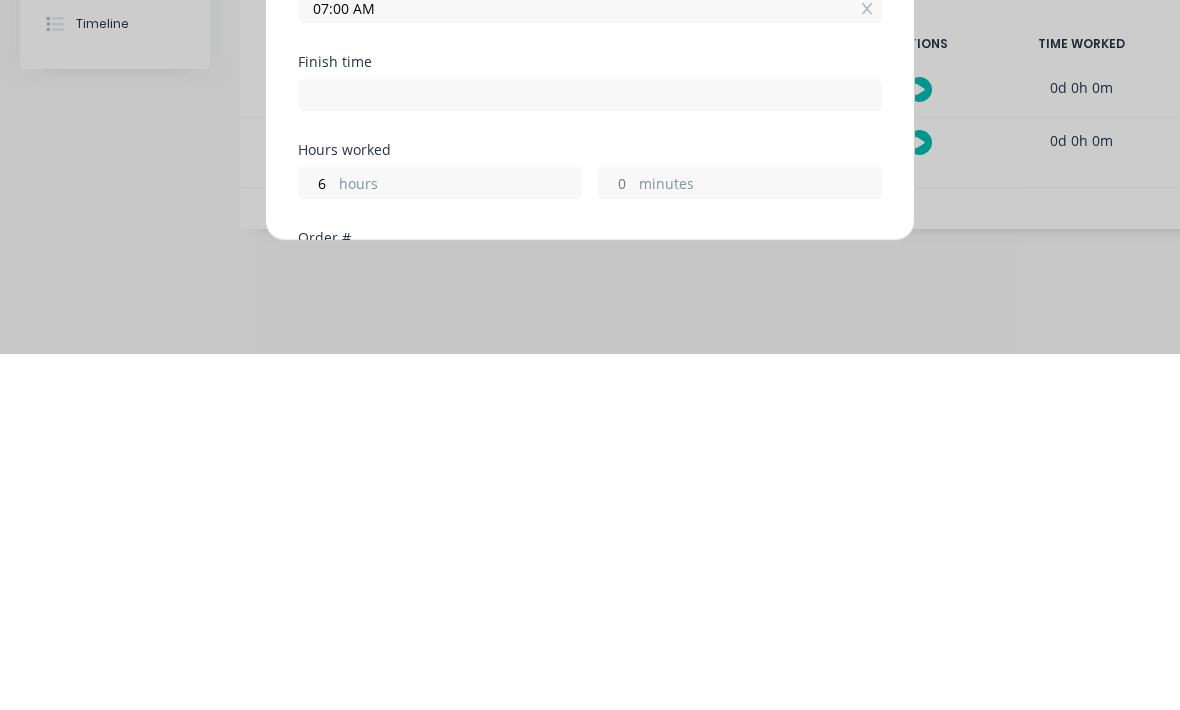 click on "minutes" at bounding box center [760, 541] 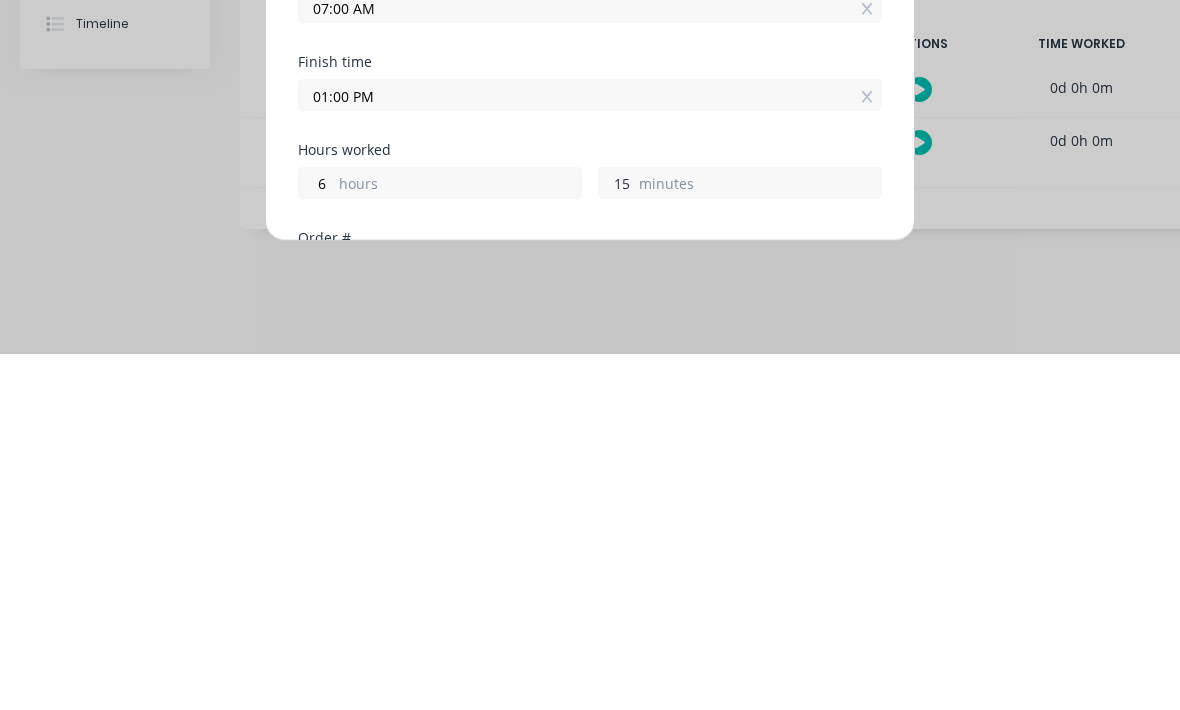 type on "15" 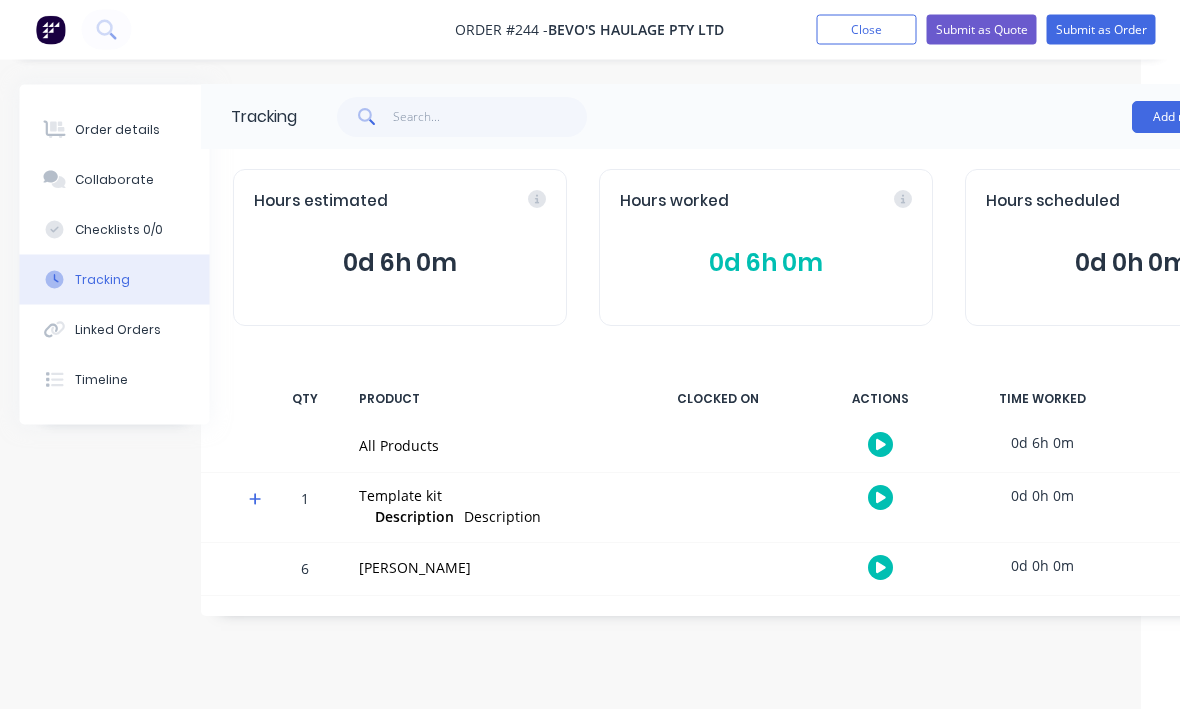 scroll, scrollTop: 0, scrollLeft: 0, axis: both 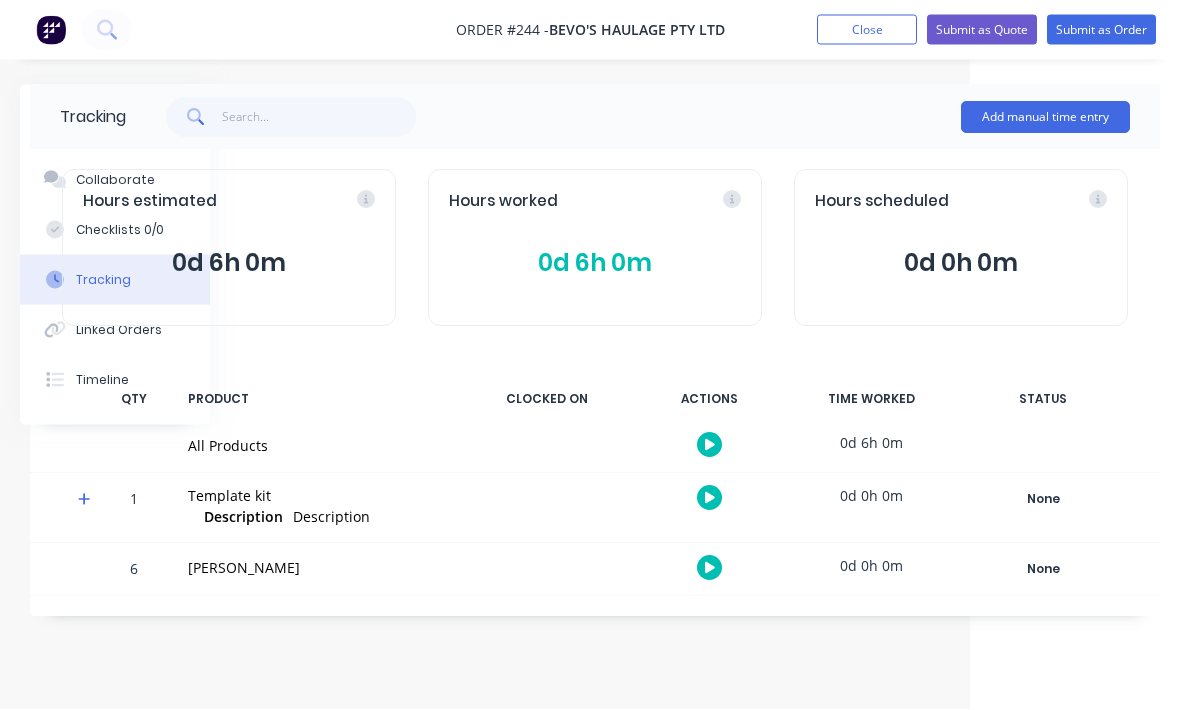 click on "Add manual time entry" at bounding box center [1045, 118] 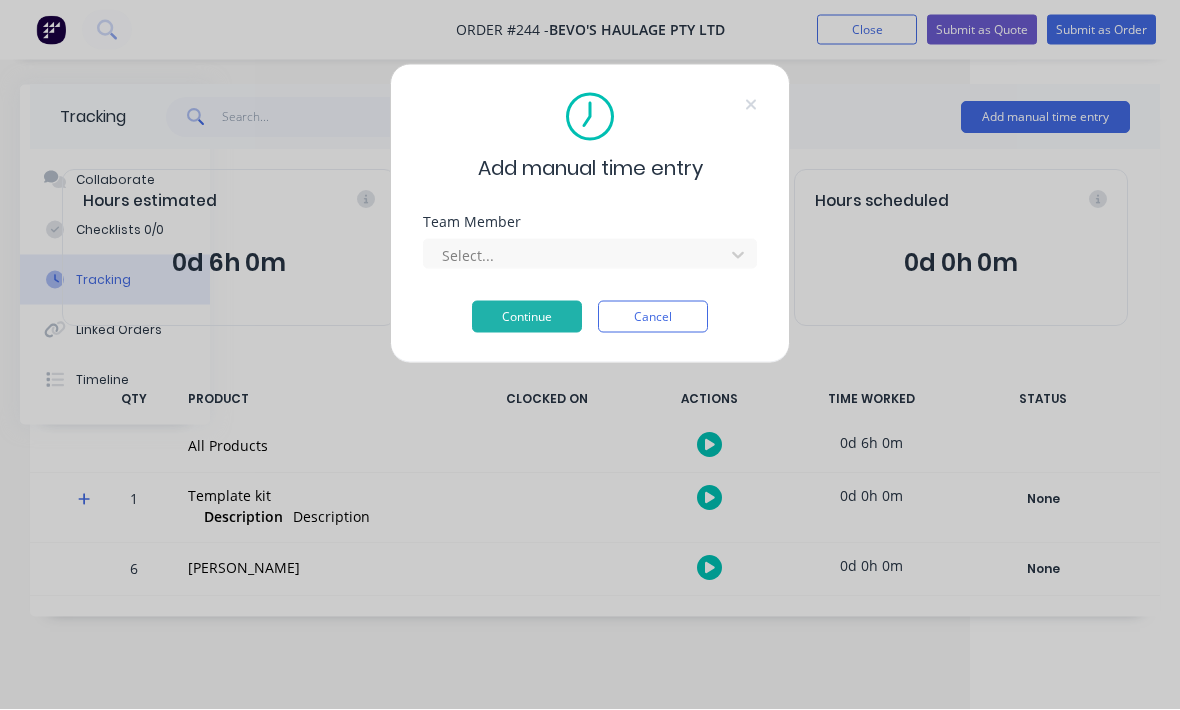 scroll, scrollTop: 0, scrollLeft: 210, axis: horizontal 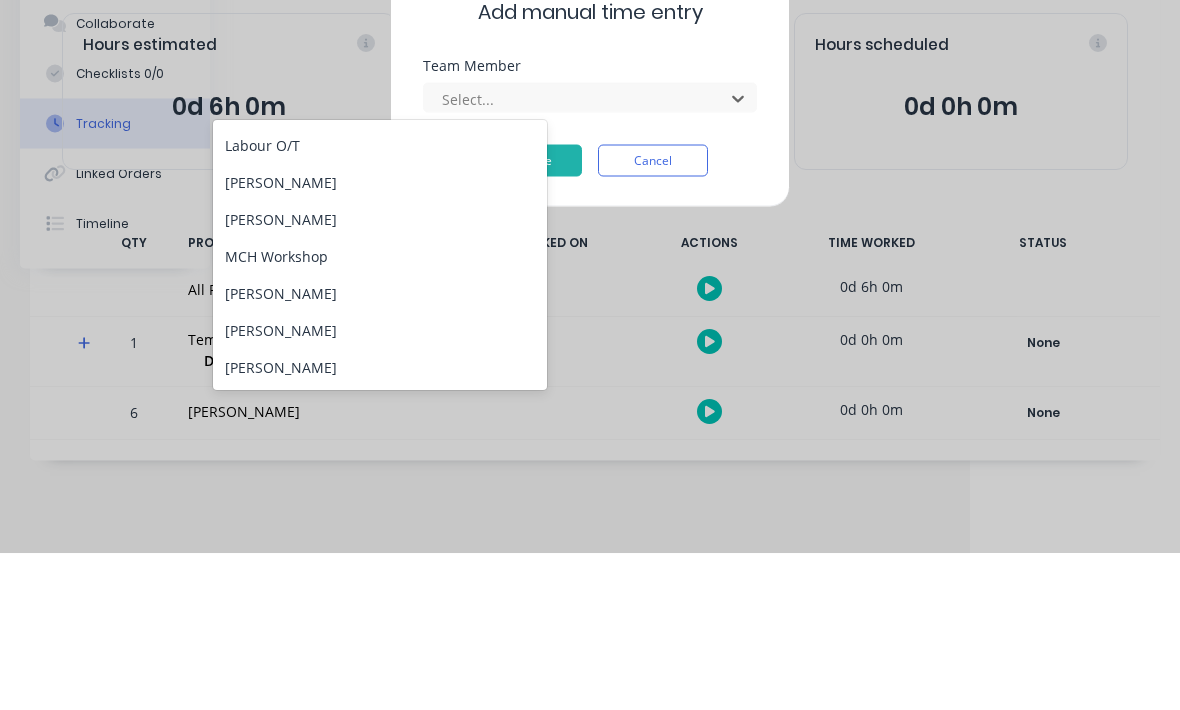click on "[PERSON_NAME]" at bounding box center (380, 450) 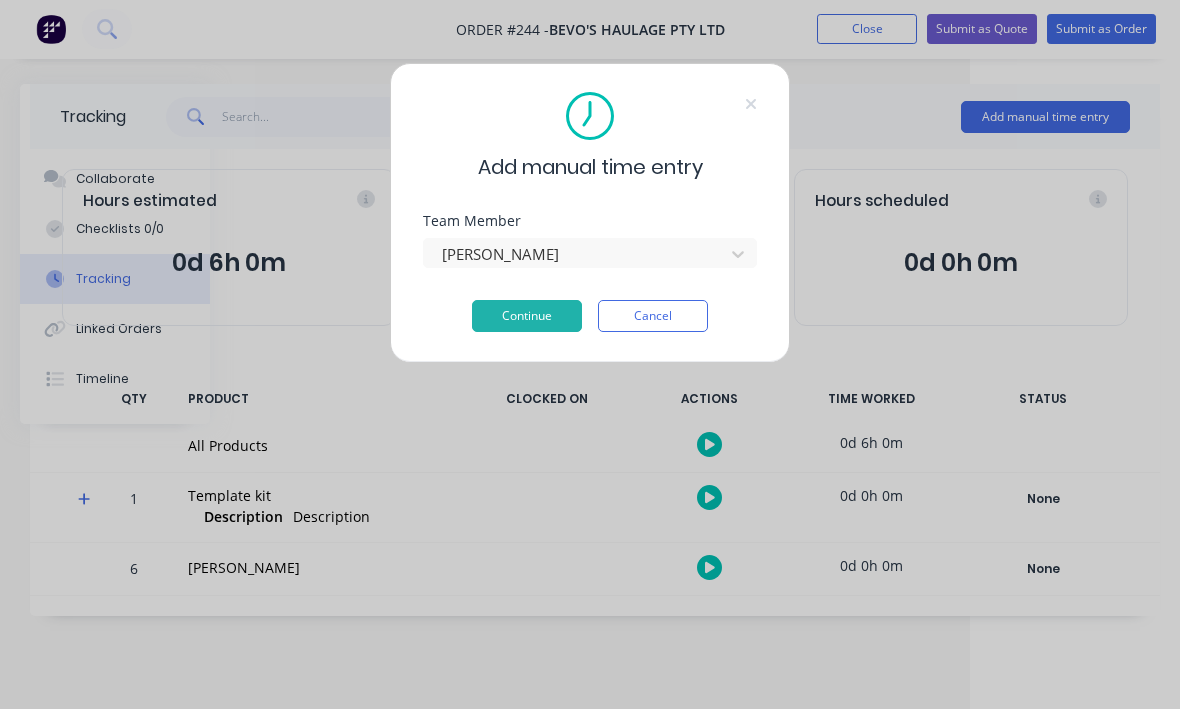click on "Continue" at bounding box center (527, 317) 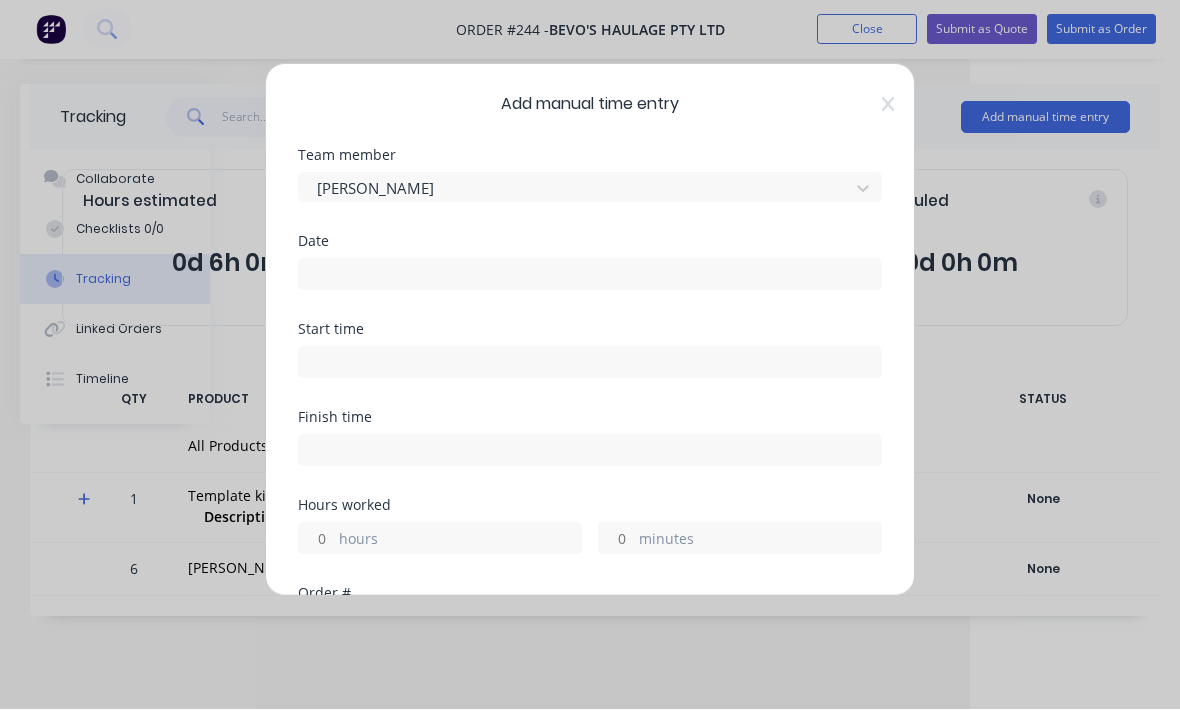 click at bounding box center (590, 275) 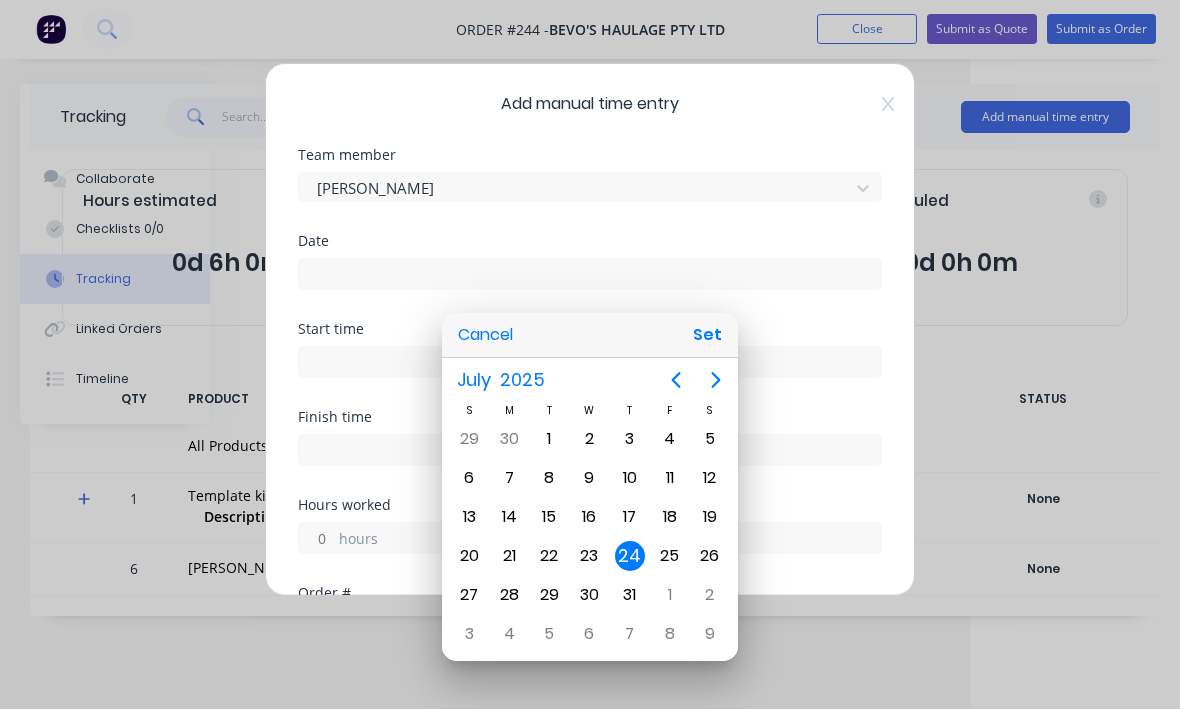 click on "Set" at bounding box center [707, 336] 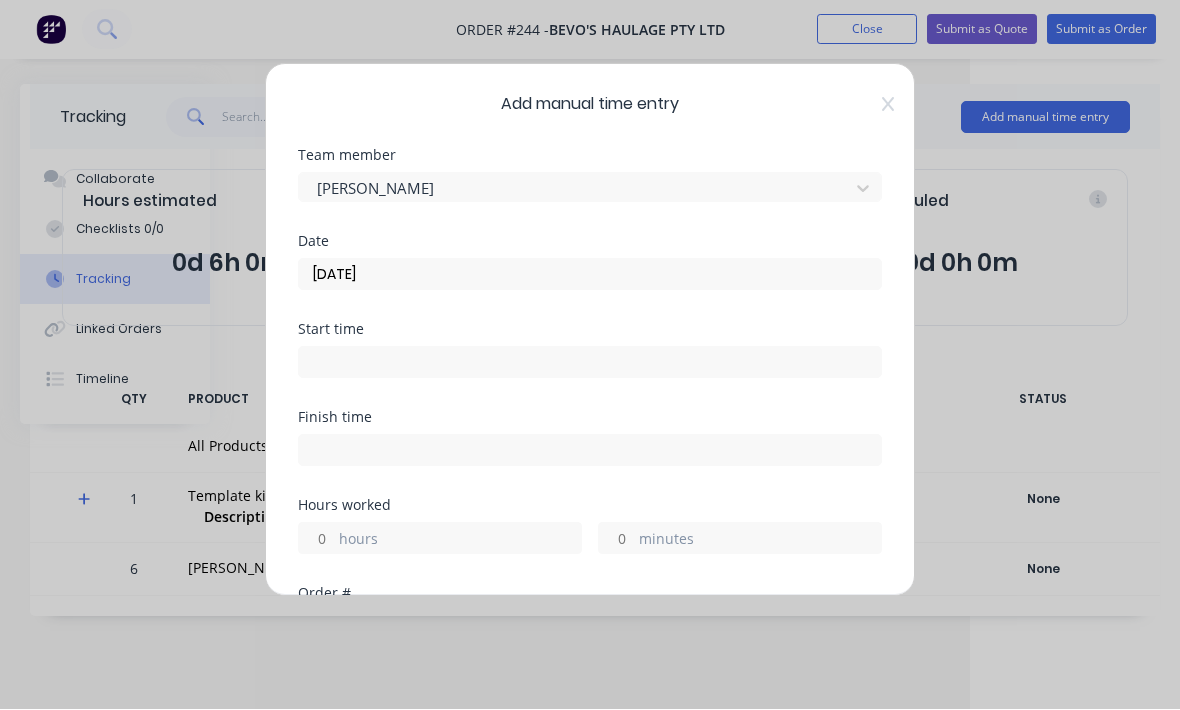 click at bounding box center [590, 363] 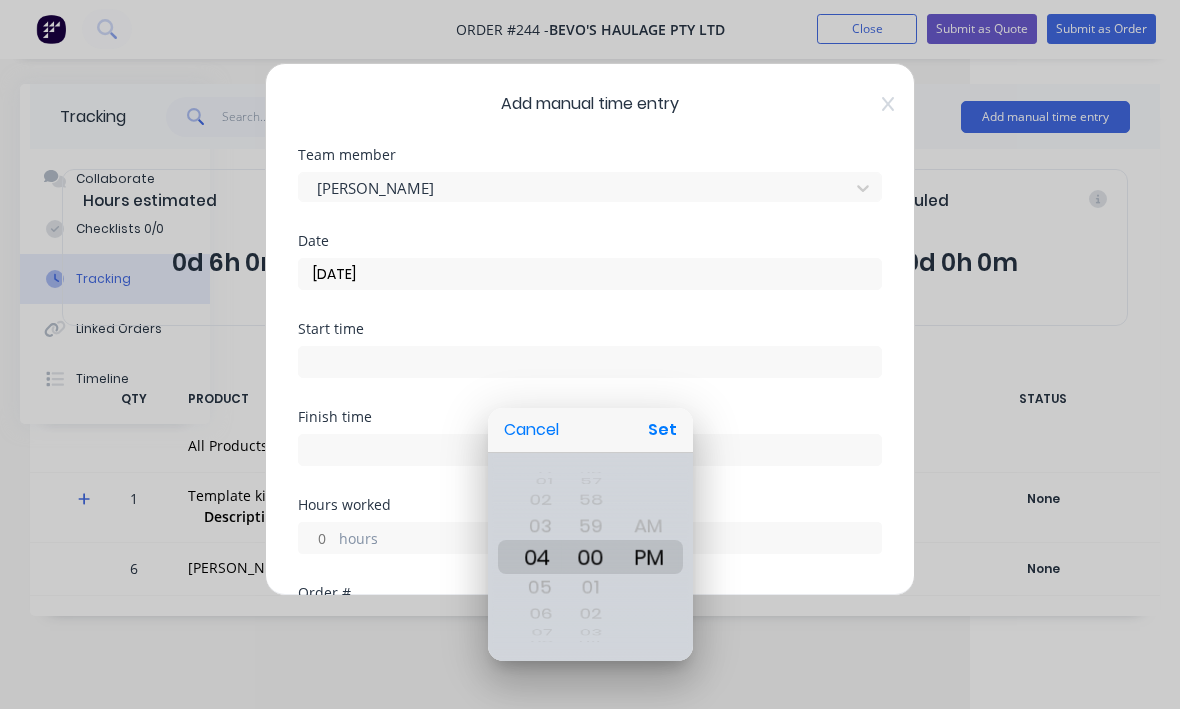 click on "Set" at bounding box center (662, 431) 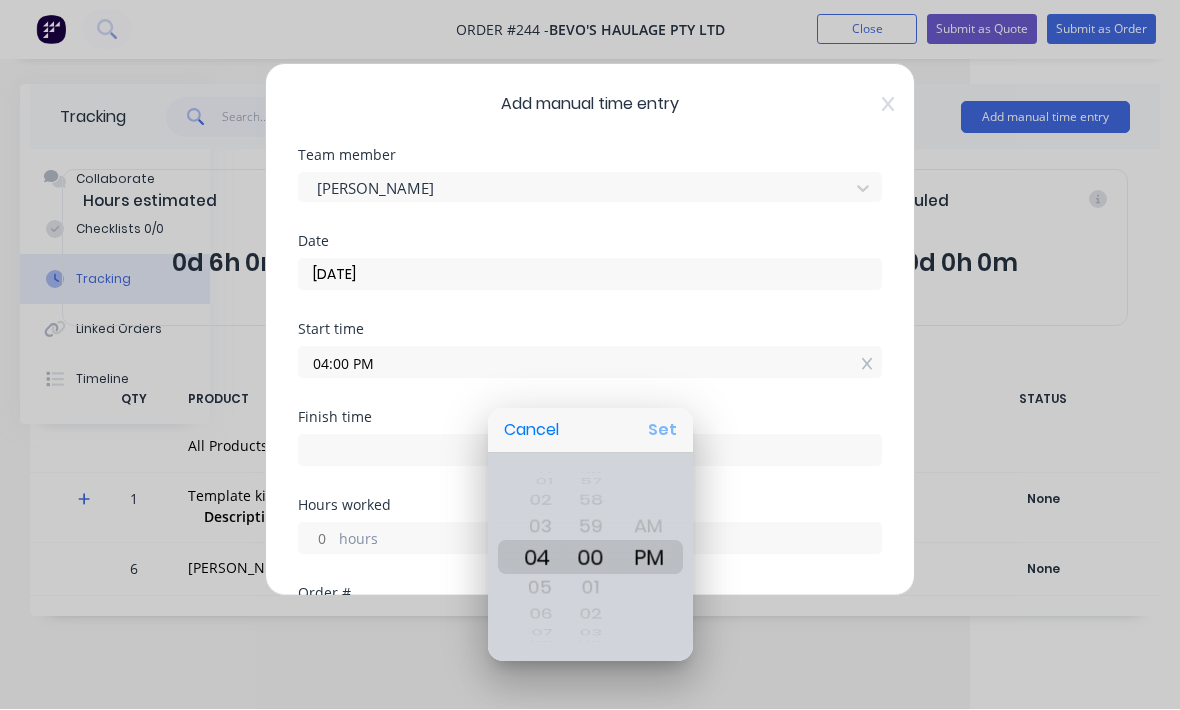 type on "04:00 PM" 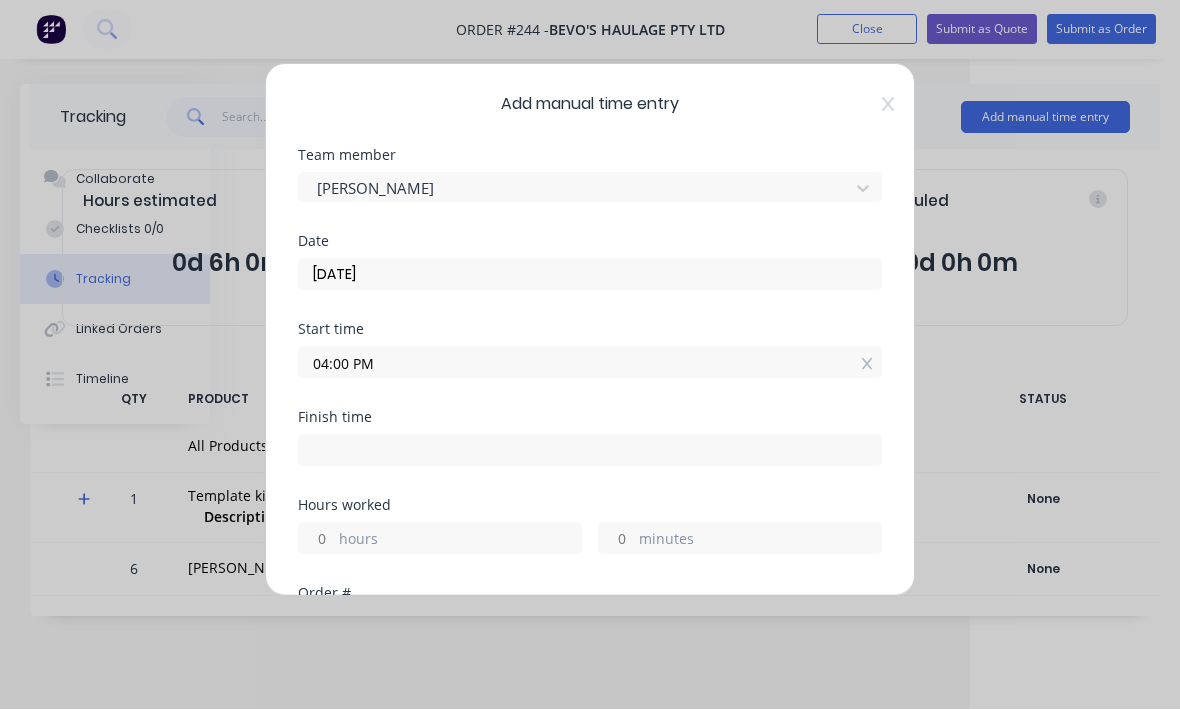 click at bounding box center [590, 451] 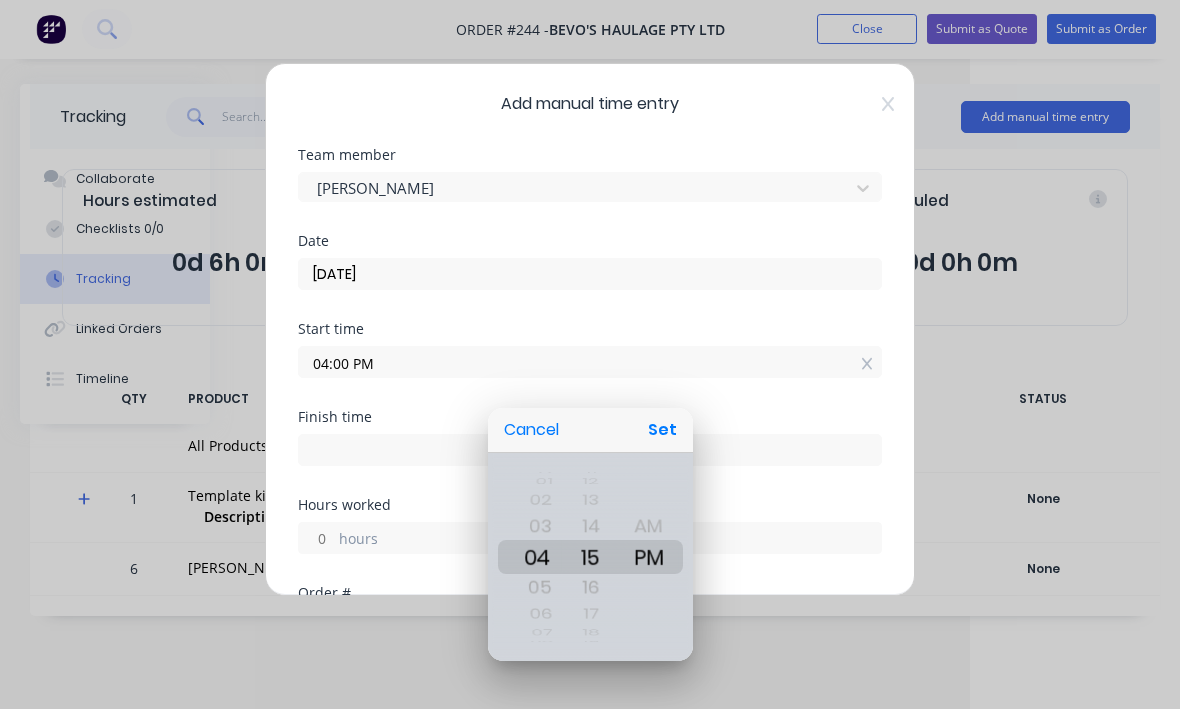 click on "Set" at bounding box center (662, 431) 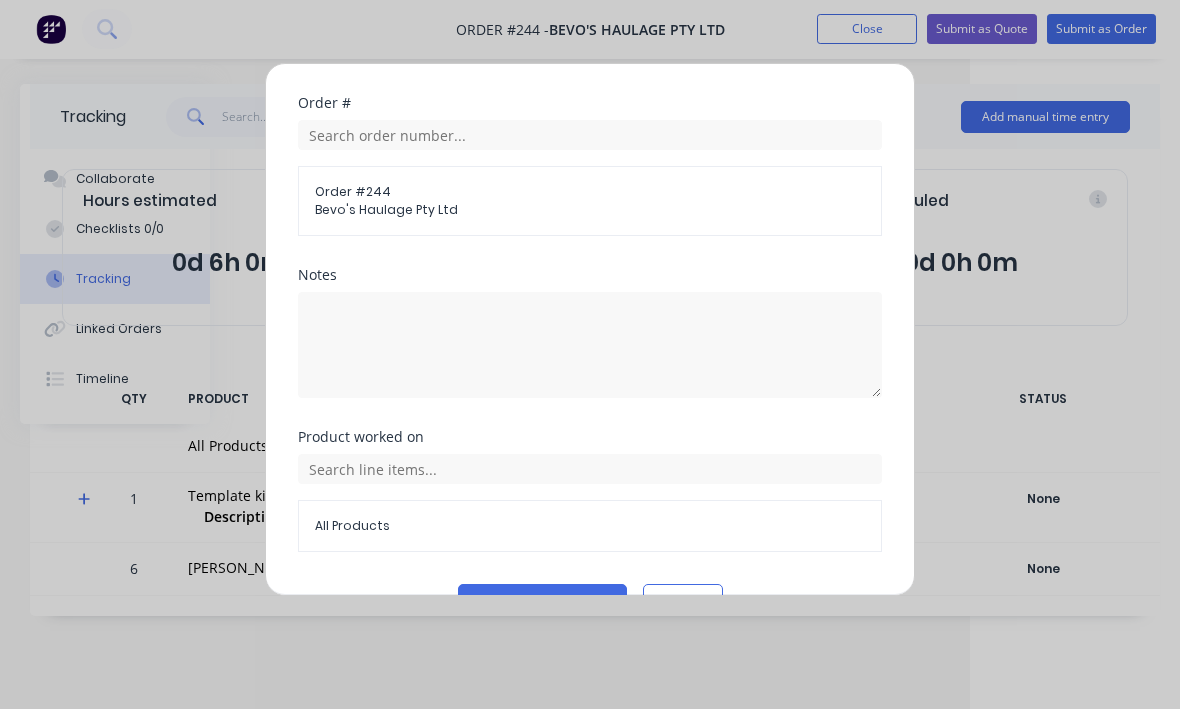 scroll, scrollTop: 490, scrollLeft: 0, axis: vertical 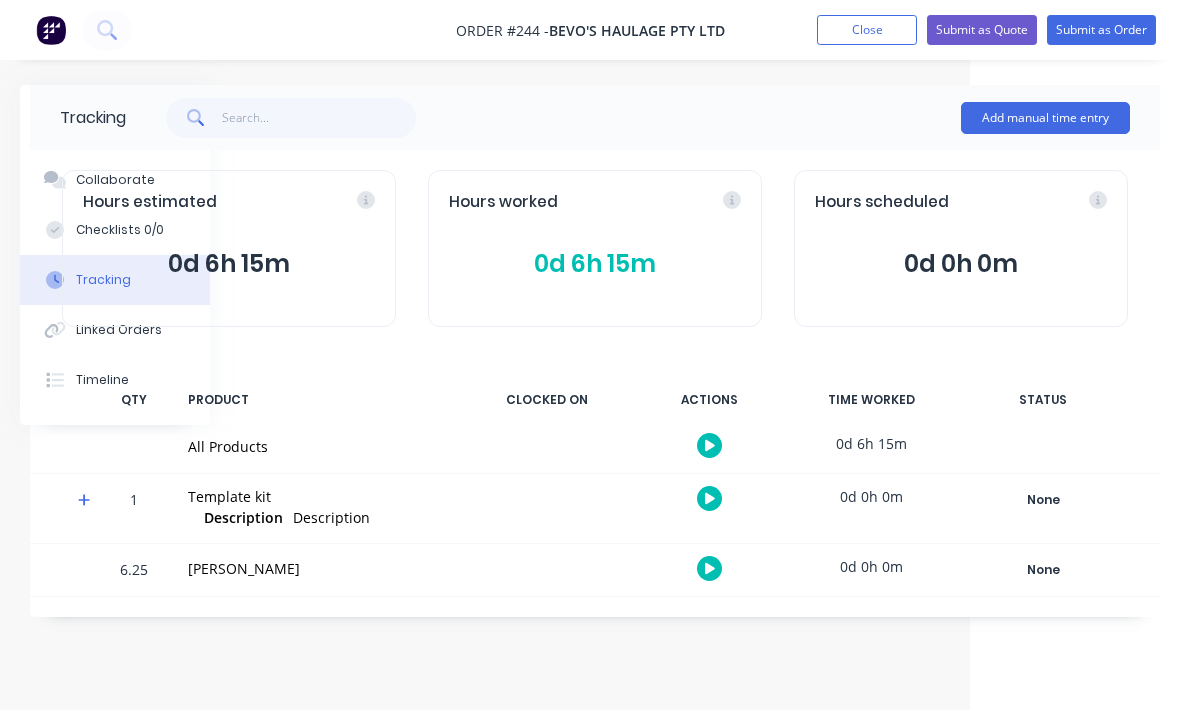 click on "Hours estimated 0d 6h 15m" at bounding box center [229, 248] 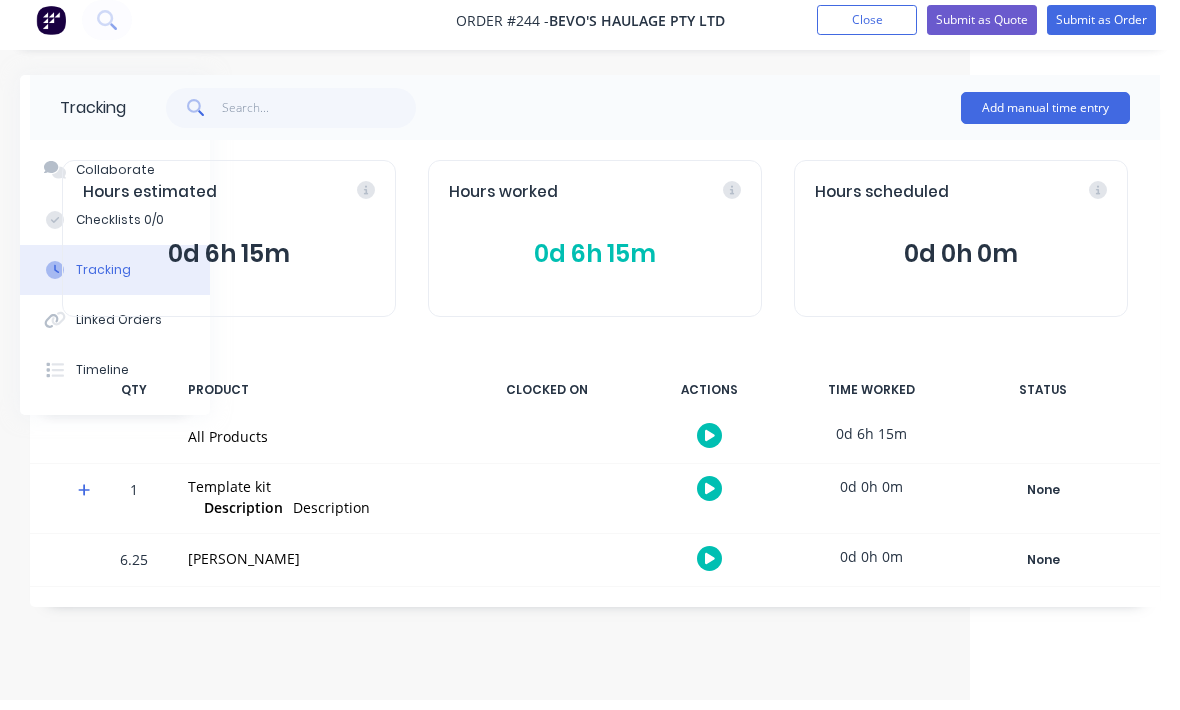 scroll, scrollTop: 0, scrollLeft: 210, axis: horizontal 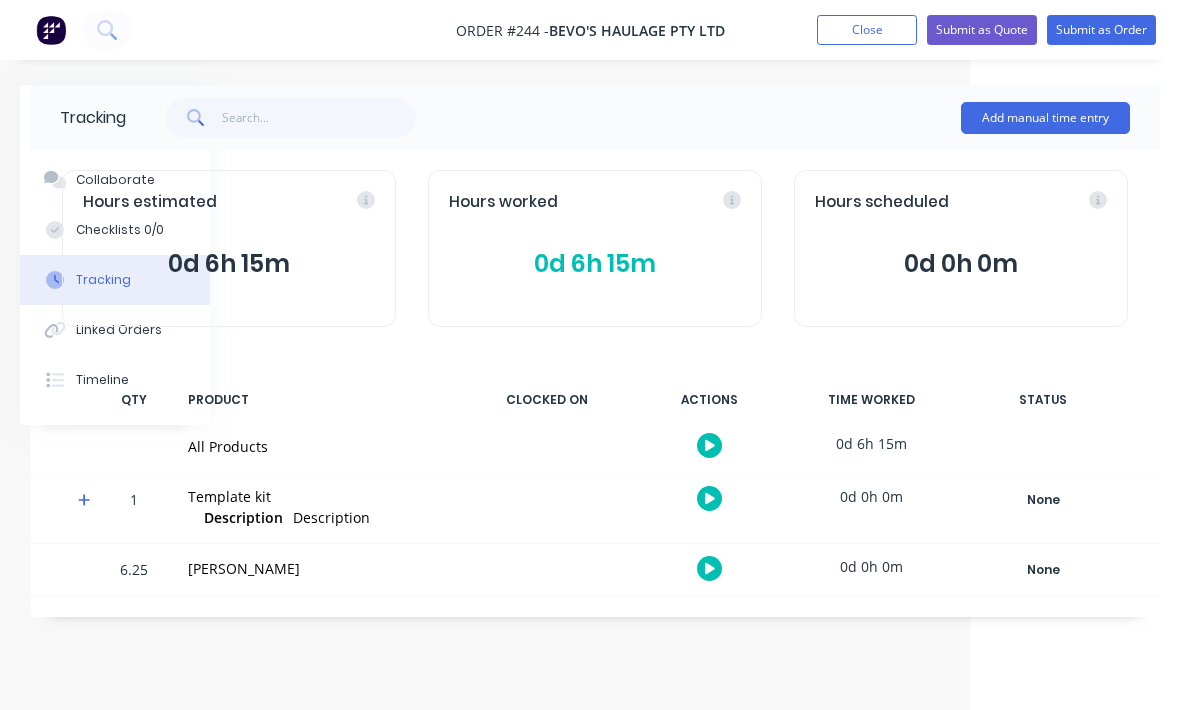 click on "Submit as Order" at bounding box center (1101, 30) 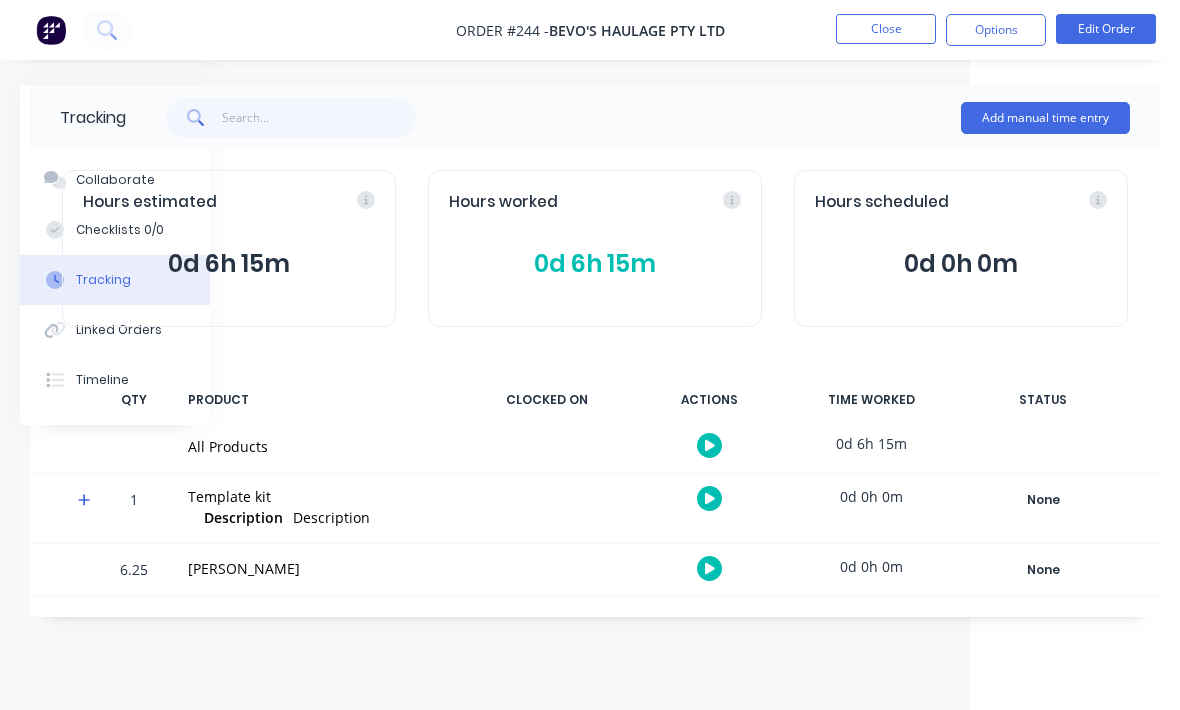 click on "Close" at bounding box center [886, 29] 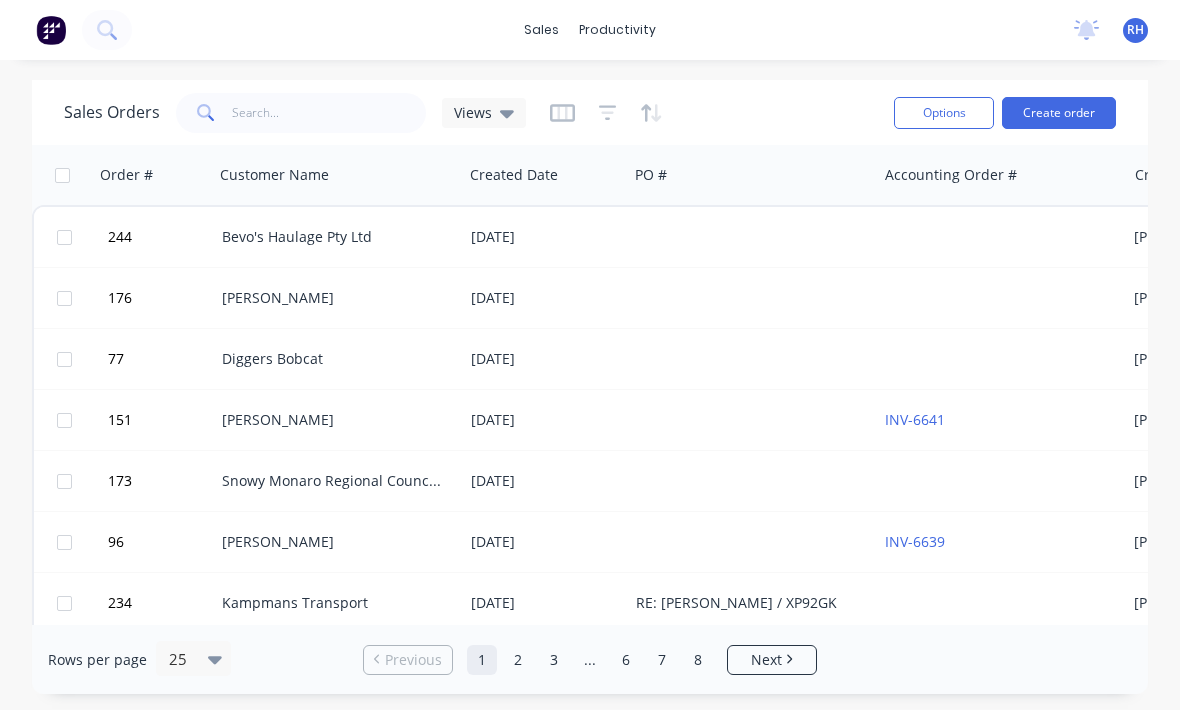 click on "[DATE]" at bounding box center (545, 237) 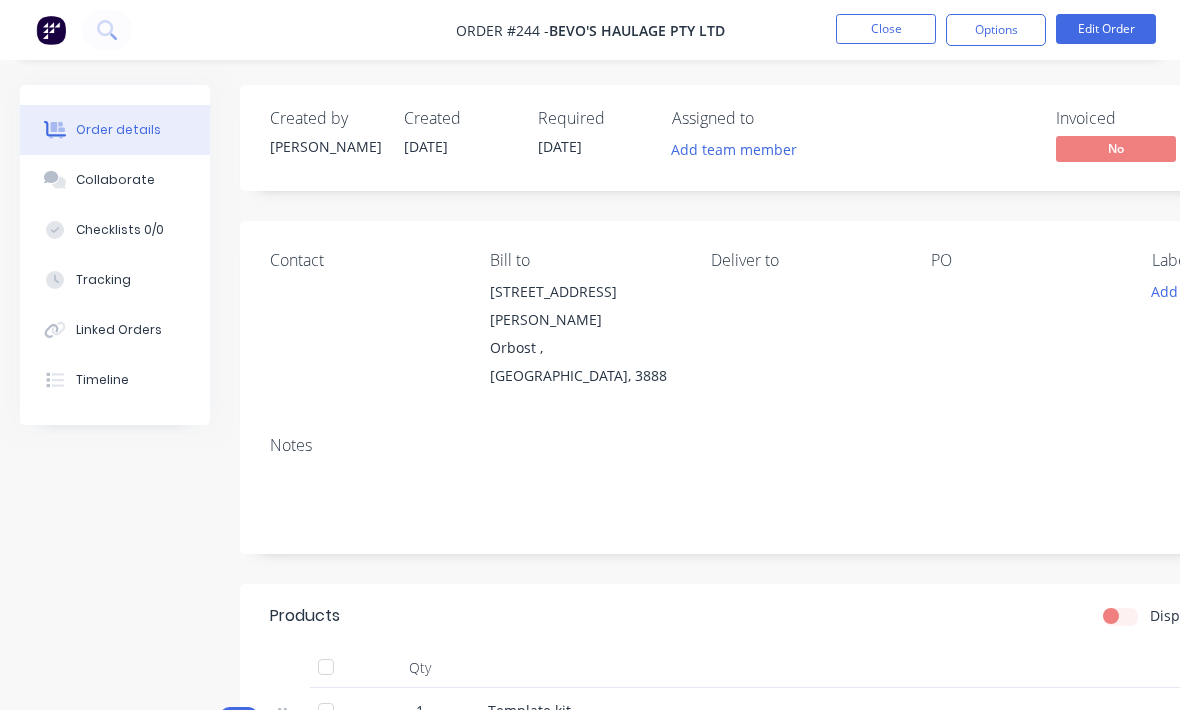 click on "Edit Order" at bounding box center (1106, 29) 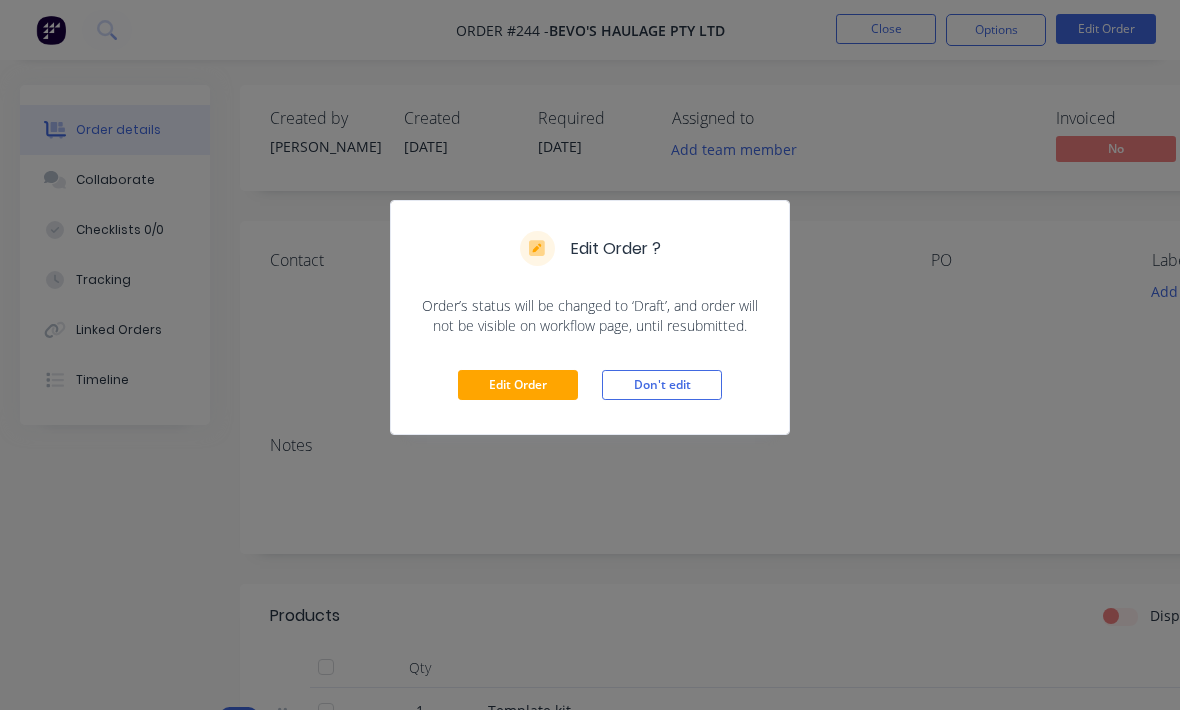 click on "Edit Order" at bounding box center [518, 385] 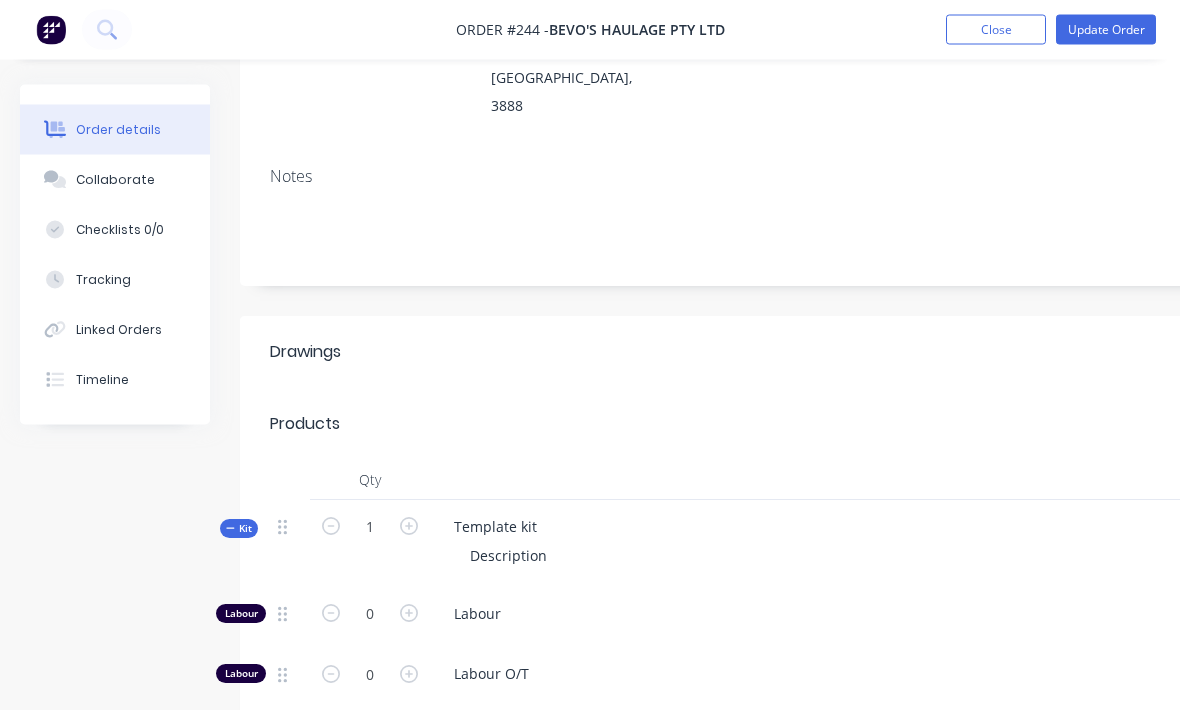 scroll, scrollTop: 307, scrollLeft: 0, axis: vertical 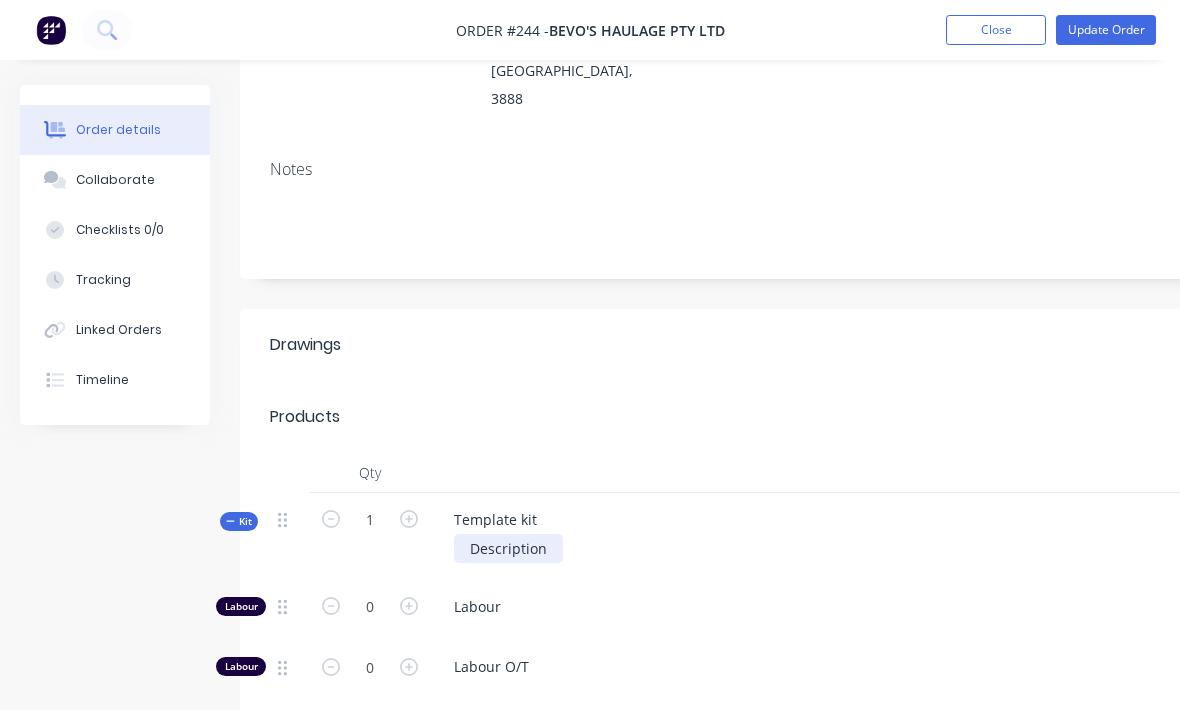 click on "Description" at bounding box center [508, 548] 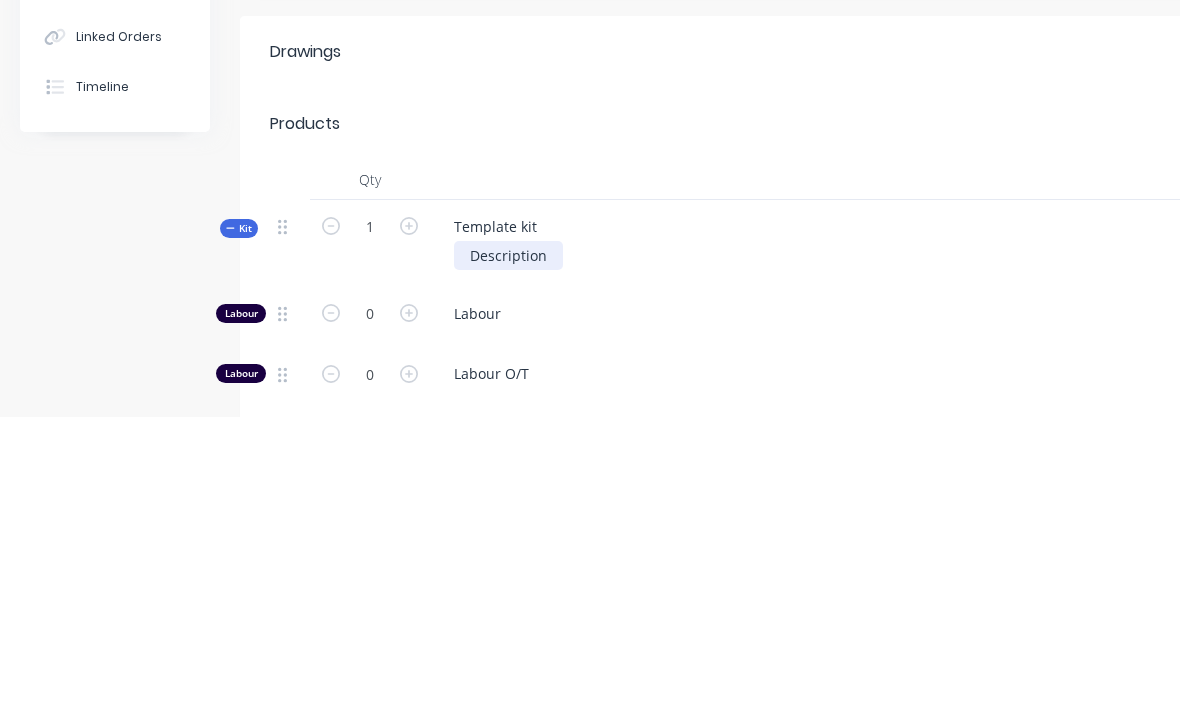 type 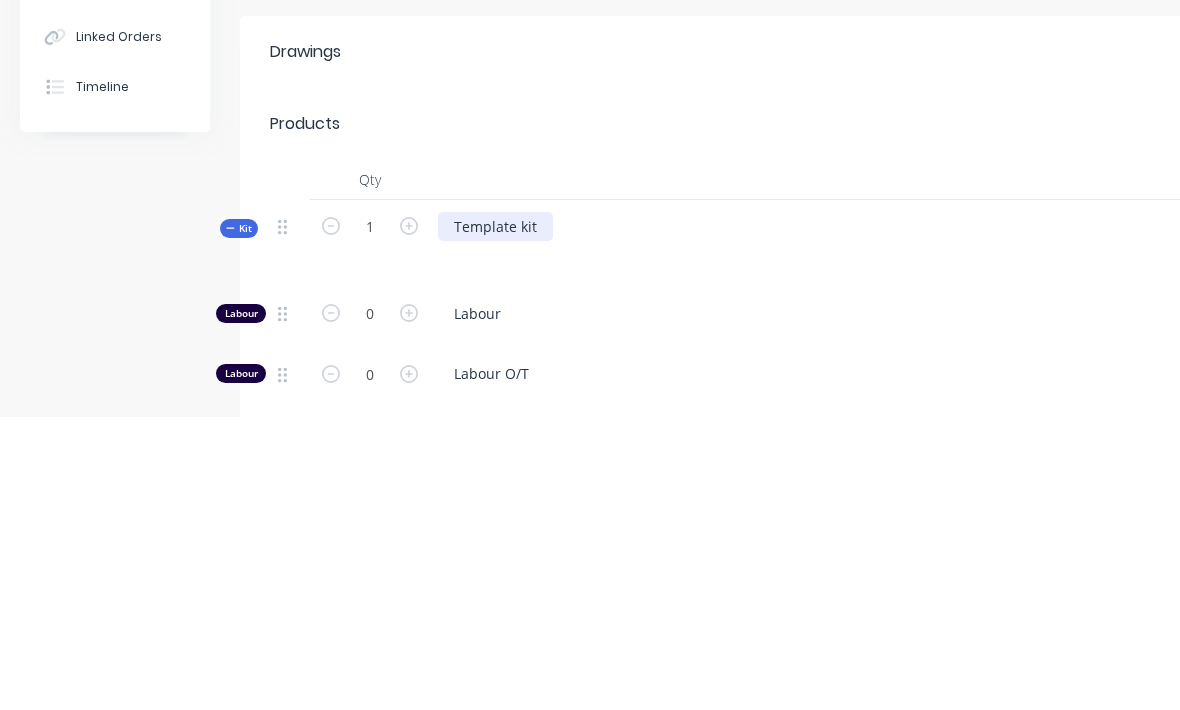 click on "Template kit" at bounding box center [495, 519] 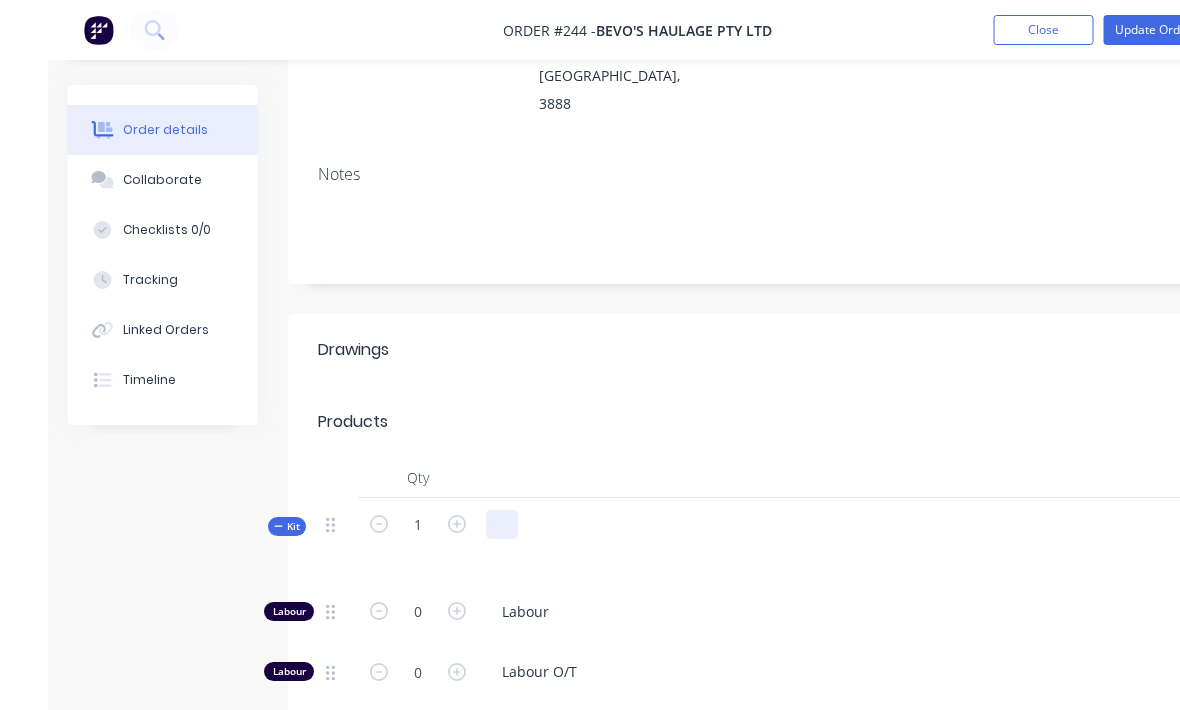 scroll, scrollTop: 295, scrollLeft: 0, axis: vertical 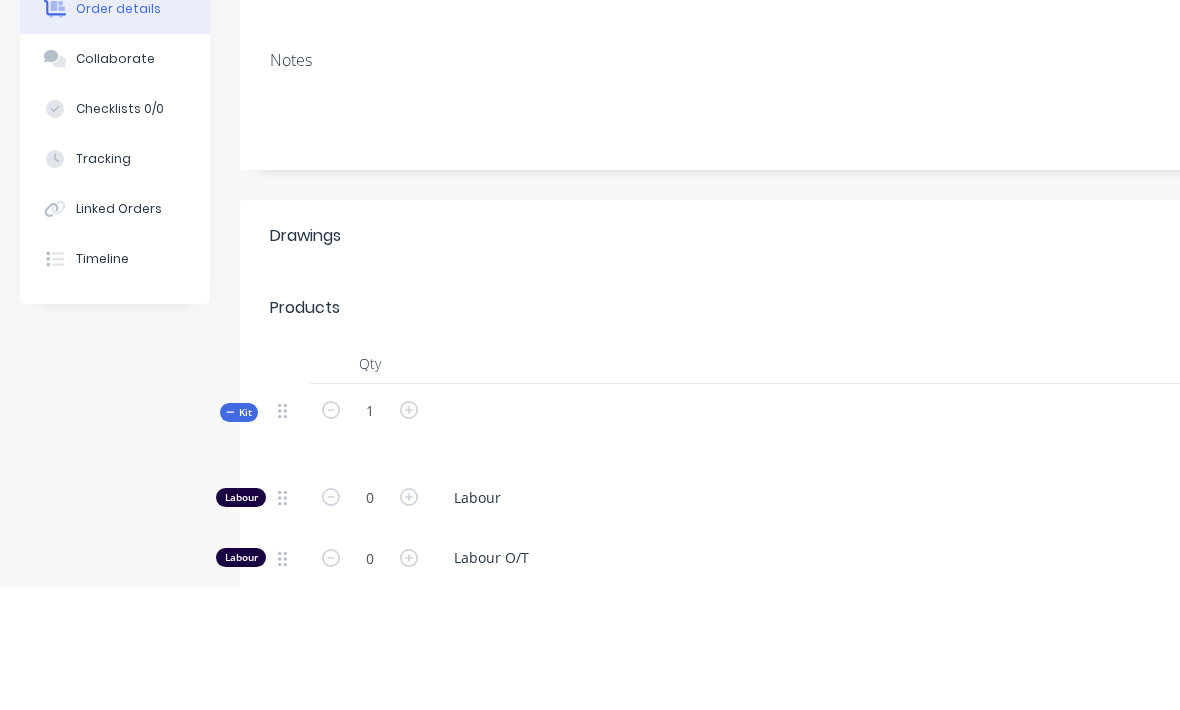 click on "Products Add product" at bounding box center [805, 429] 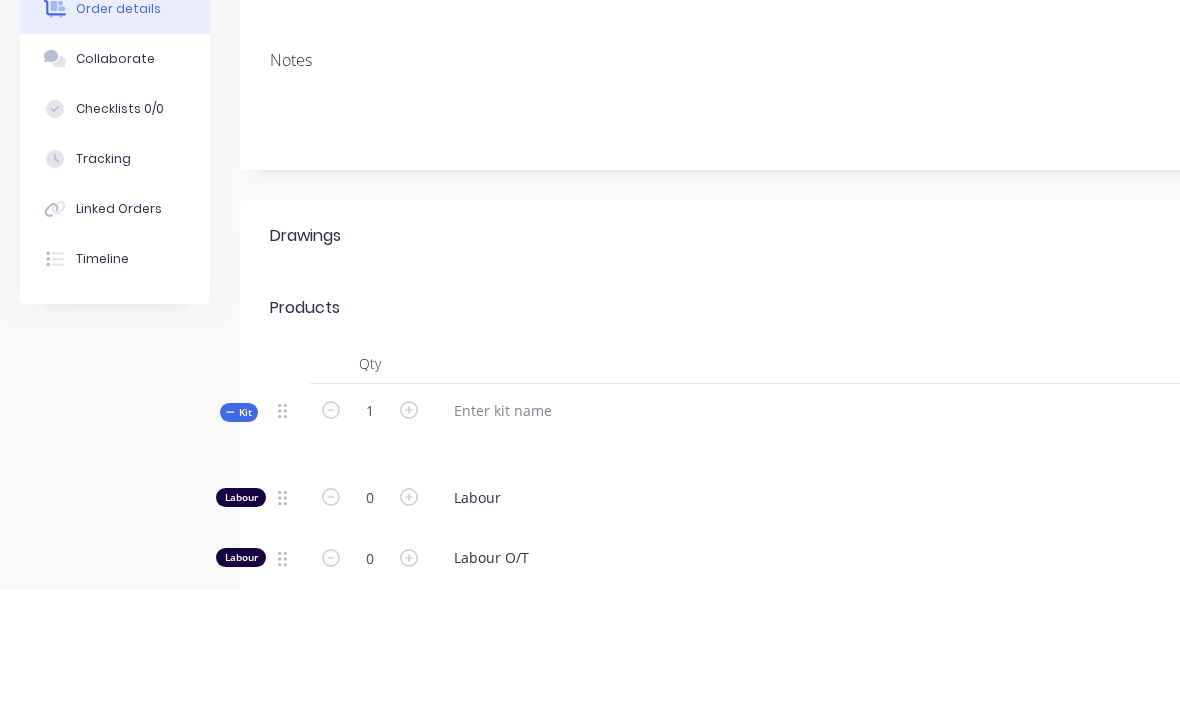 scroll, scrollTop: 417, scrollLeft: 0, axis: vertical 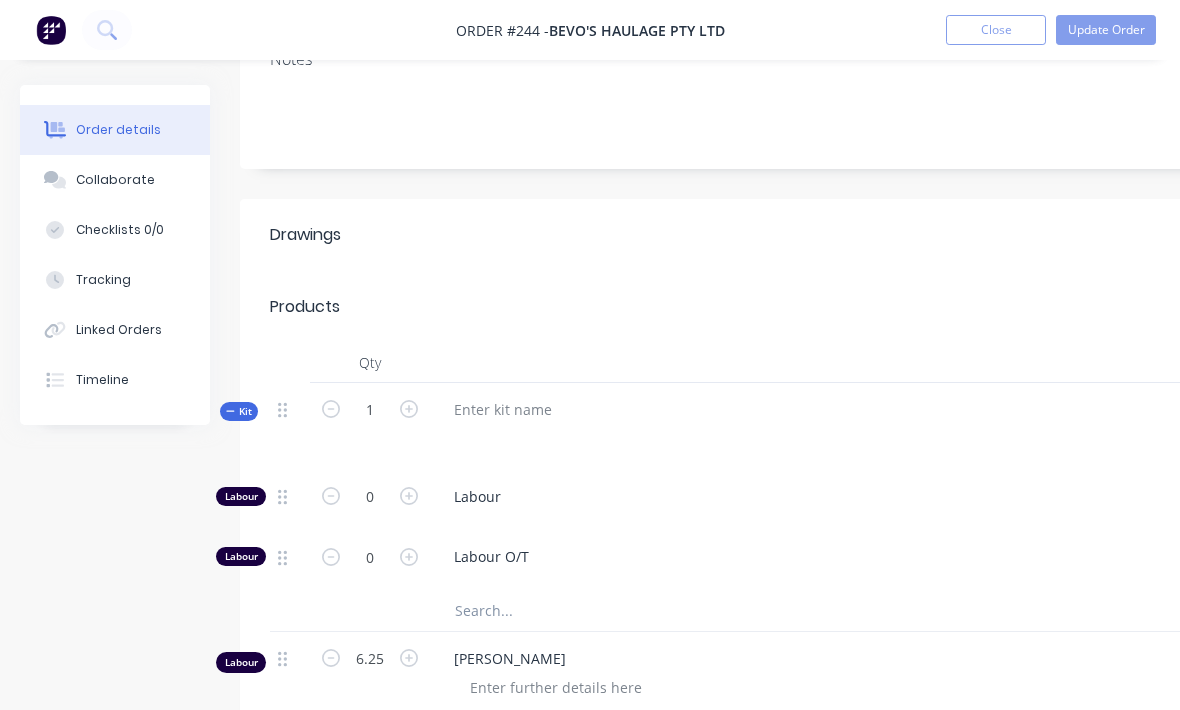 click on "Products Add product" at bounding box center [805, 307] 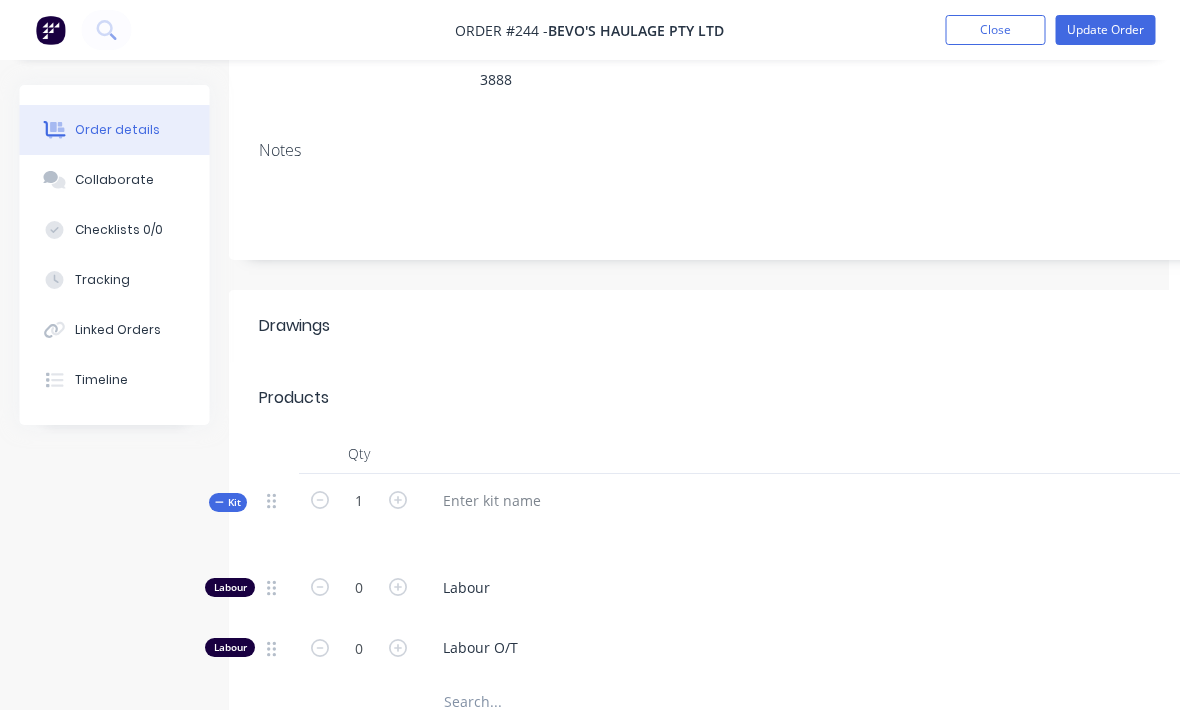 scroll, scrollTop: 327, scrollLeft: 11, axis: both 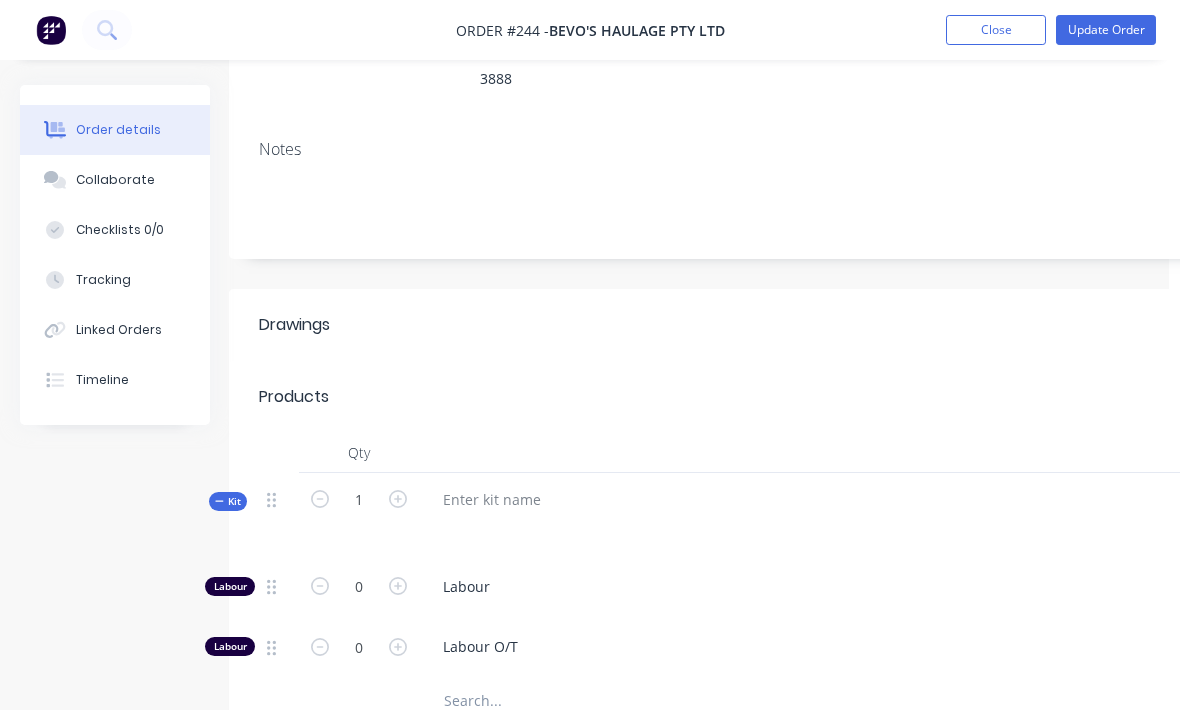 click at bounding box center [819, 528] 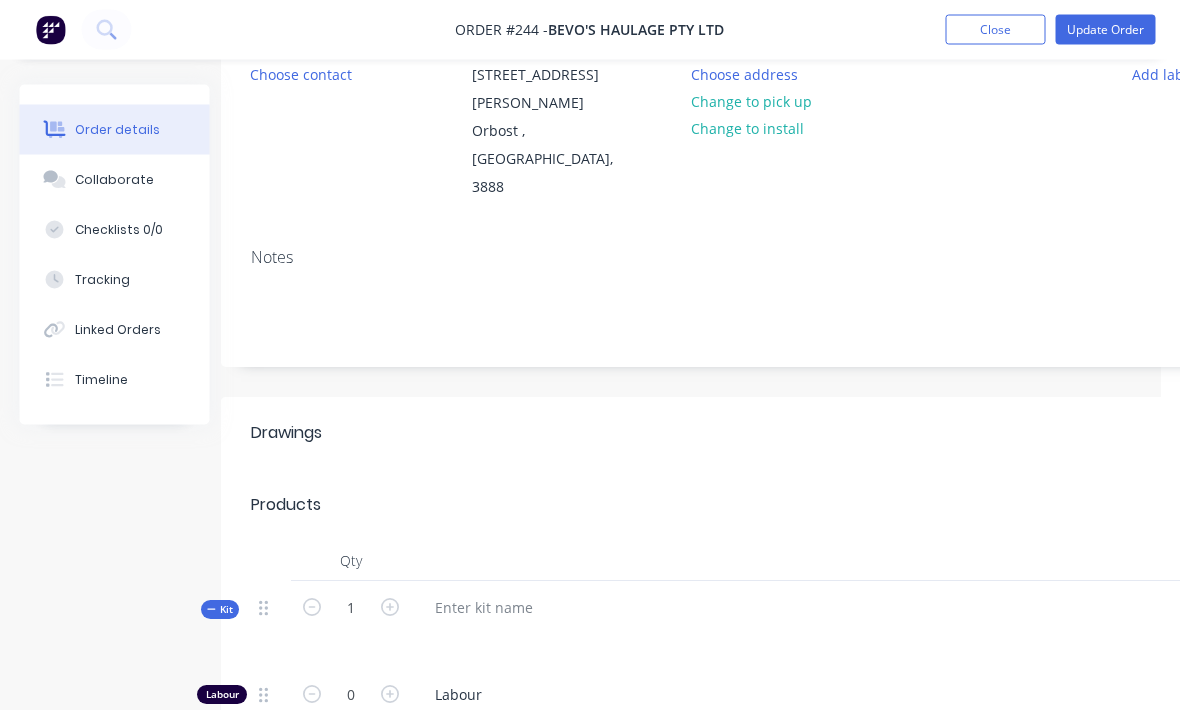 scroll, scrollTop: 225, scrollLeft: 19, axis: both 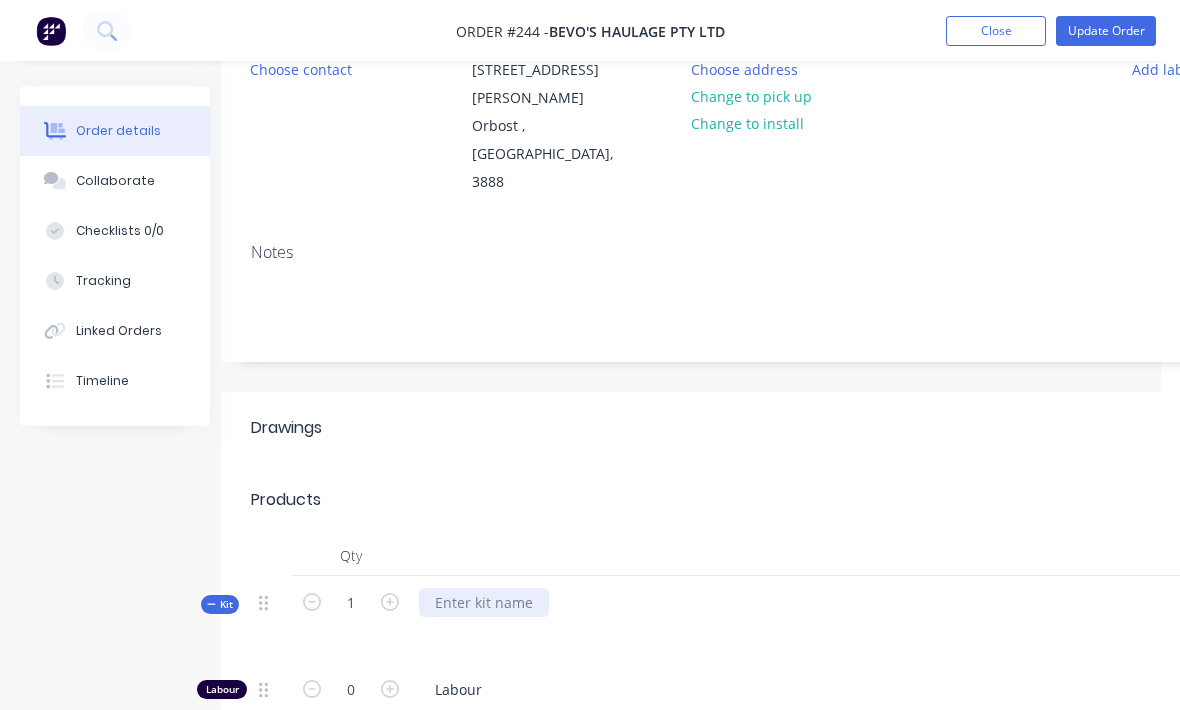 click at bounding box center (484, 601) 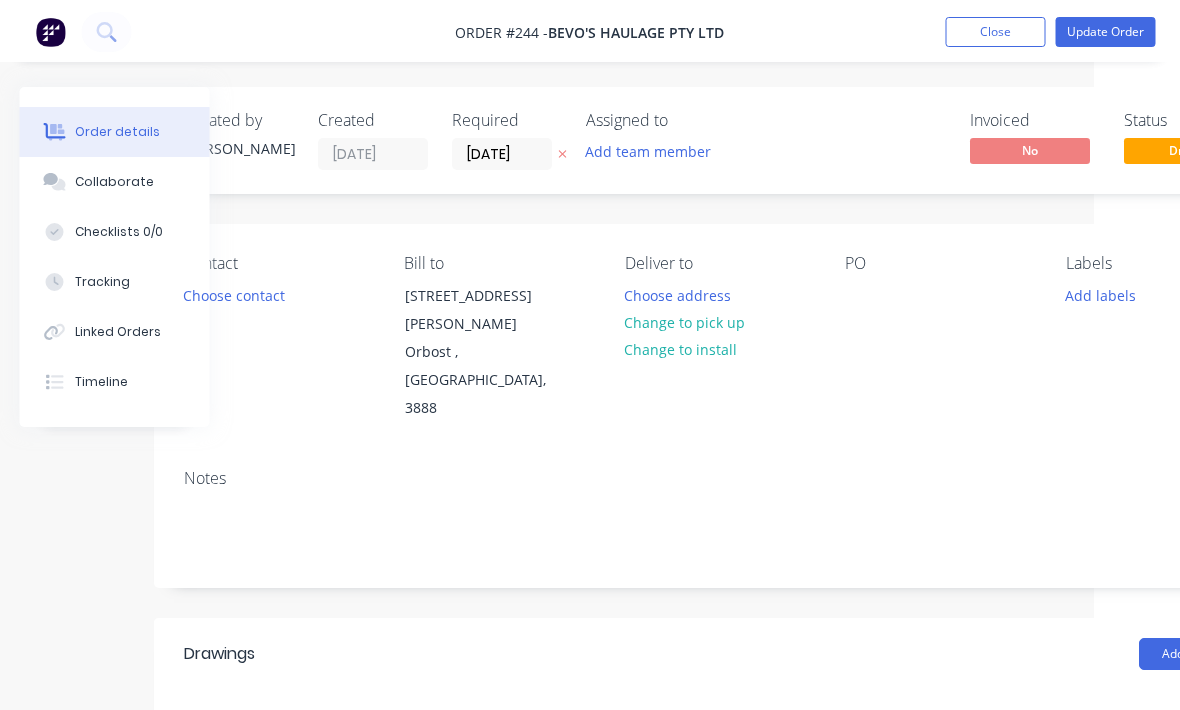 scroll, scrollTop: 0, scrollLeft: 87, axis: horizontal 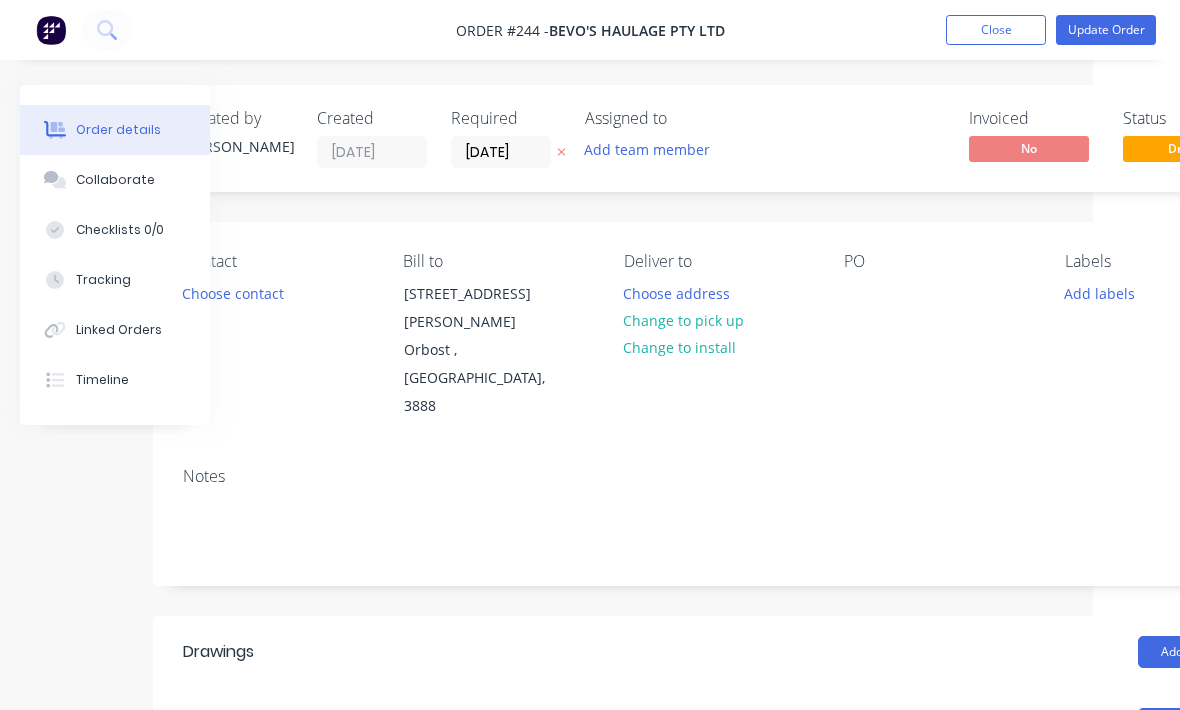 click on "Update Order" at bounding box center (1106, 30) 